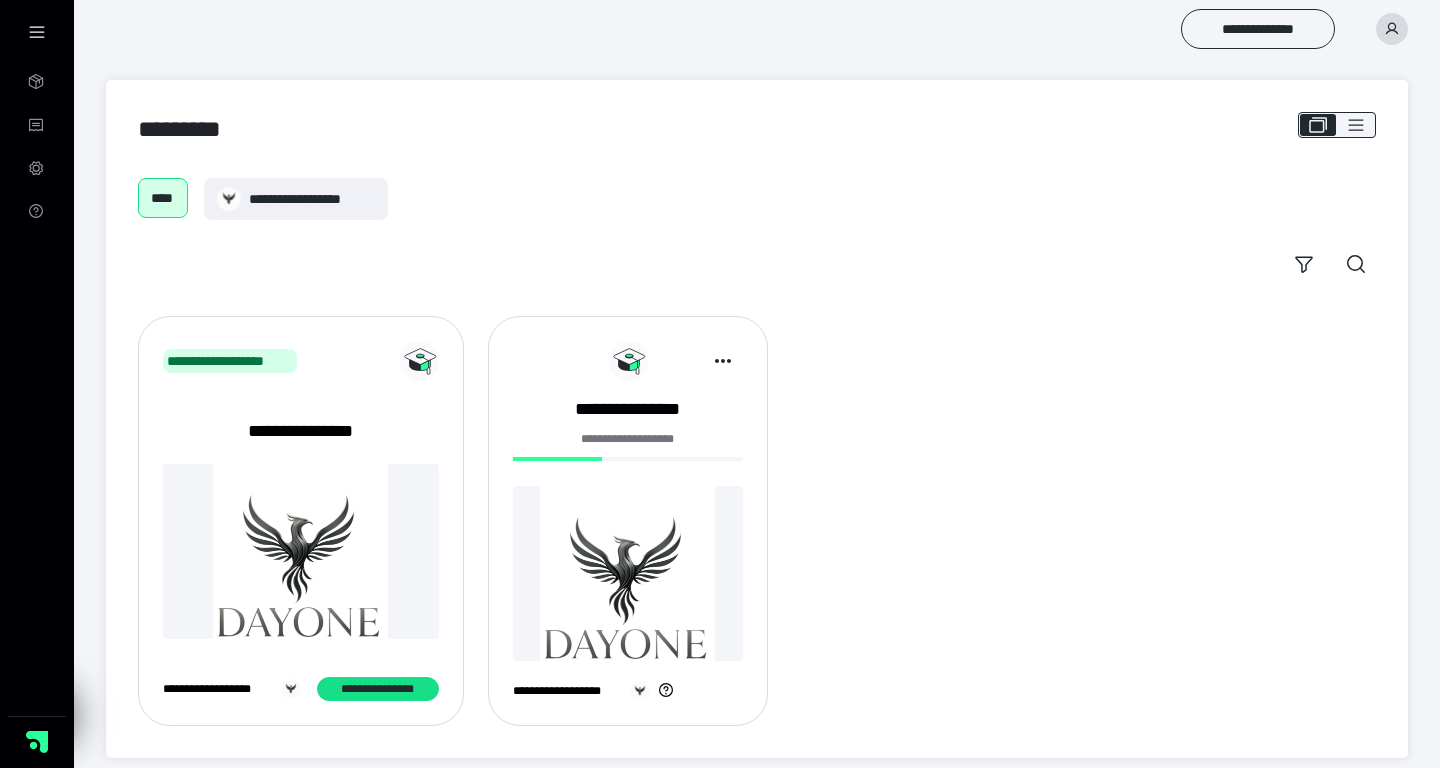 scroll, scrollTop: 0, scrollLeft: 0, axis: both 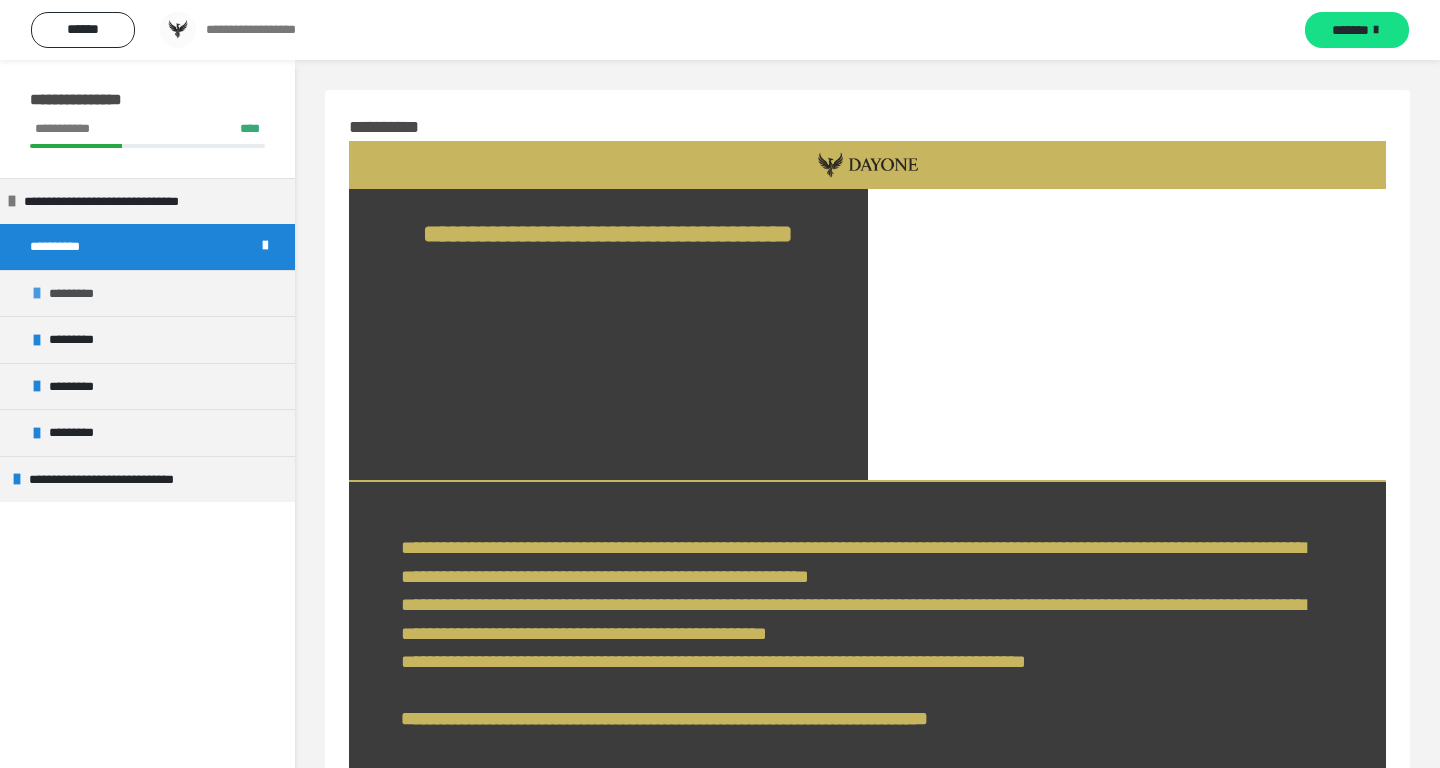 click on "*********" at bounding box center (75, 294) 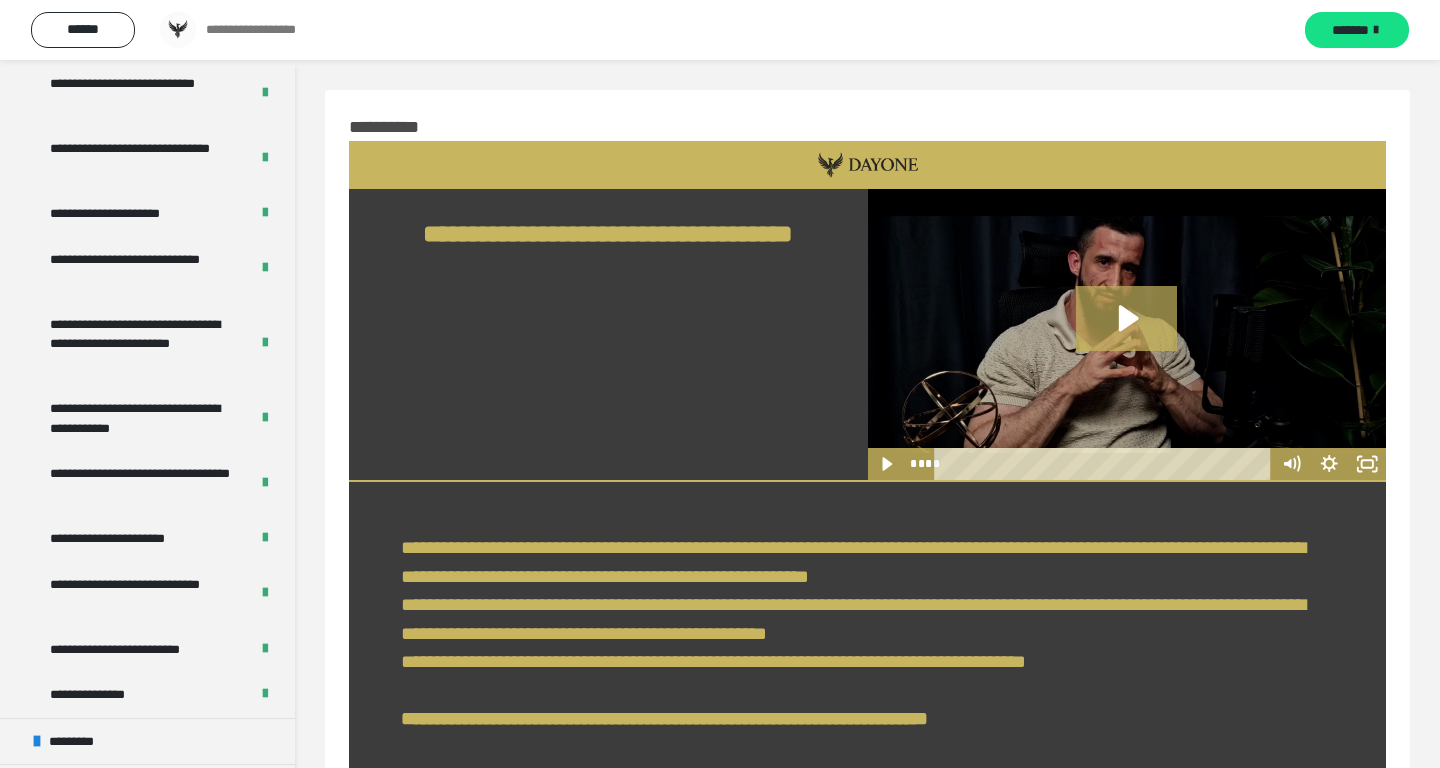 scroll, scrollTop: 460, scrollLeft: 0, axis: vertical 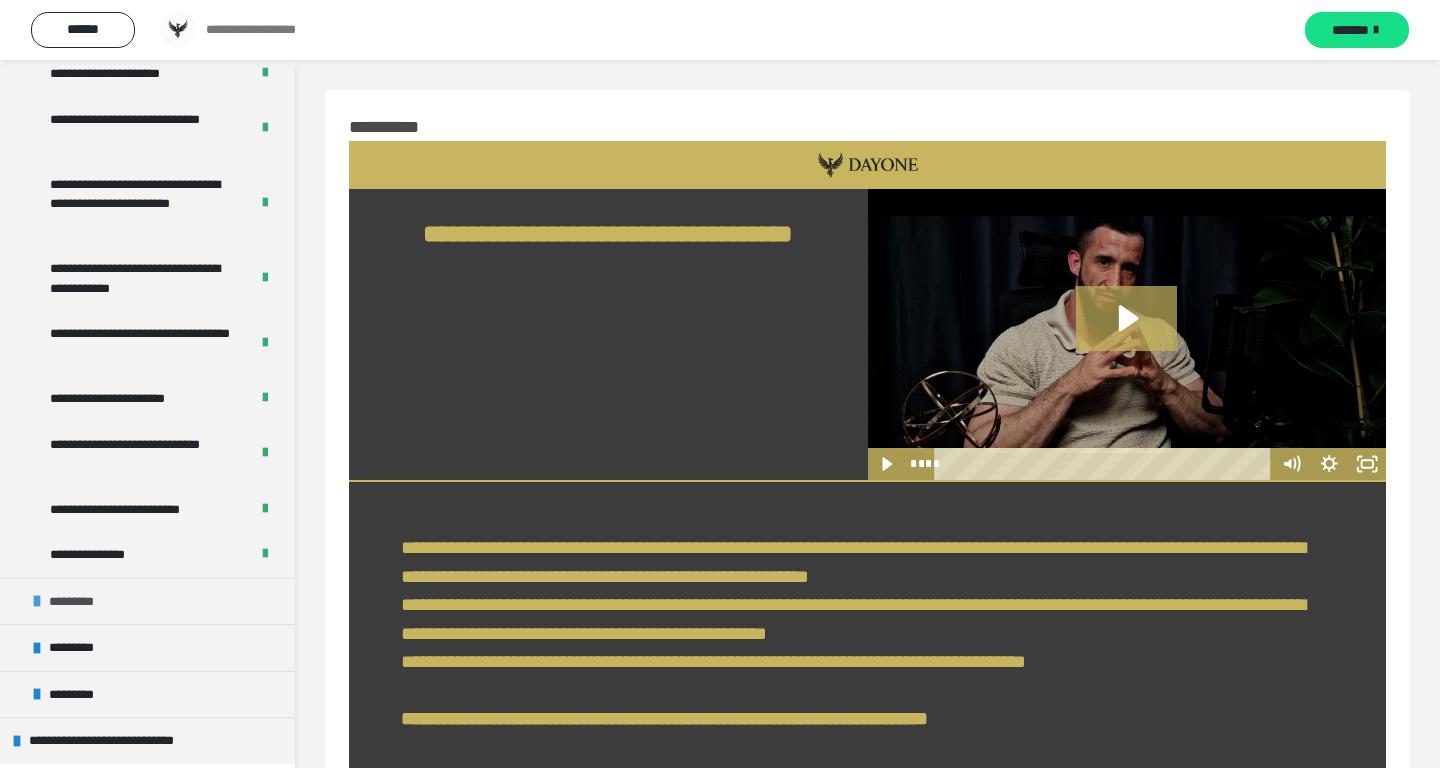 click on "*********" at bounding box center (76, 602) 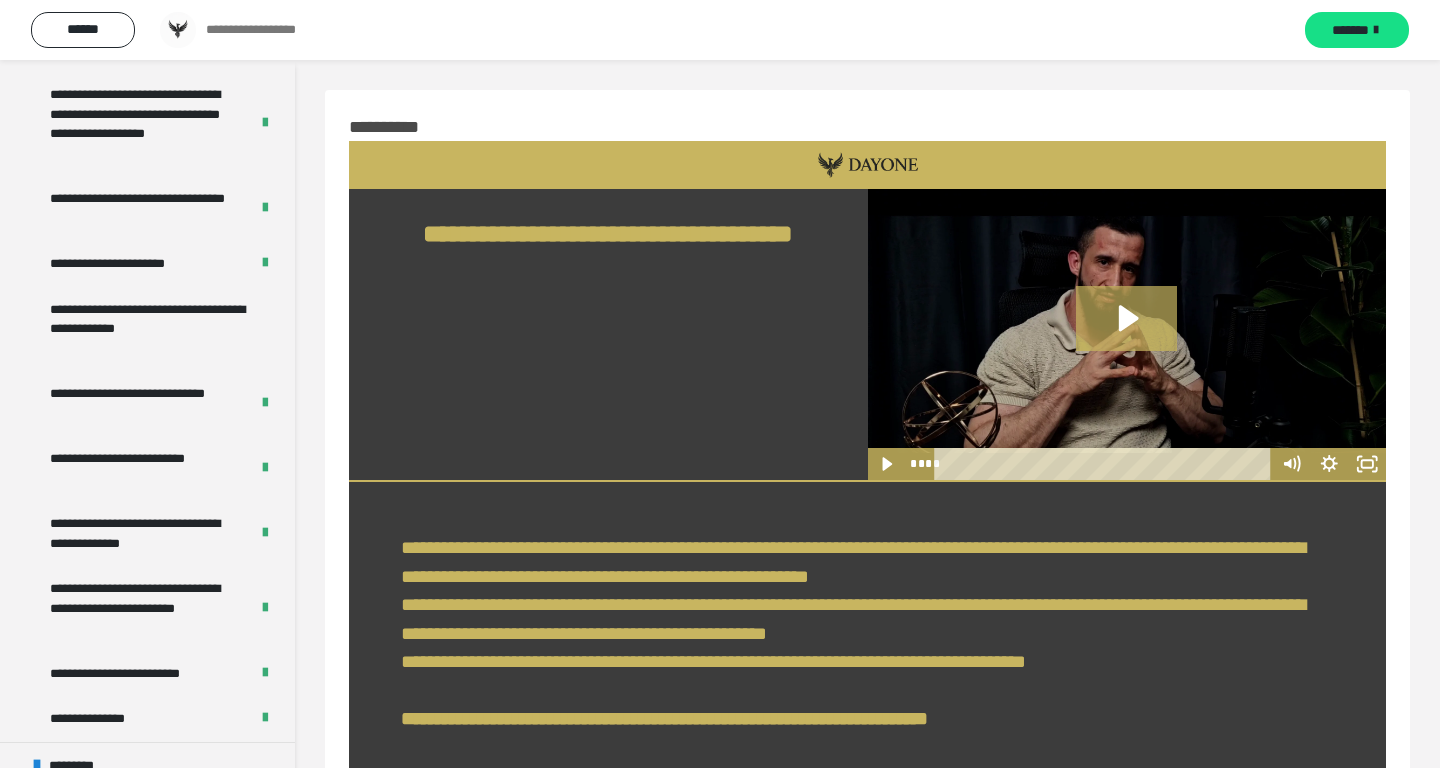 scroll, scrollTop: 1260, scrollLeft: 0, axis: vertical 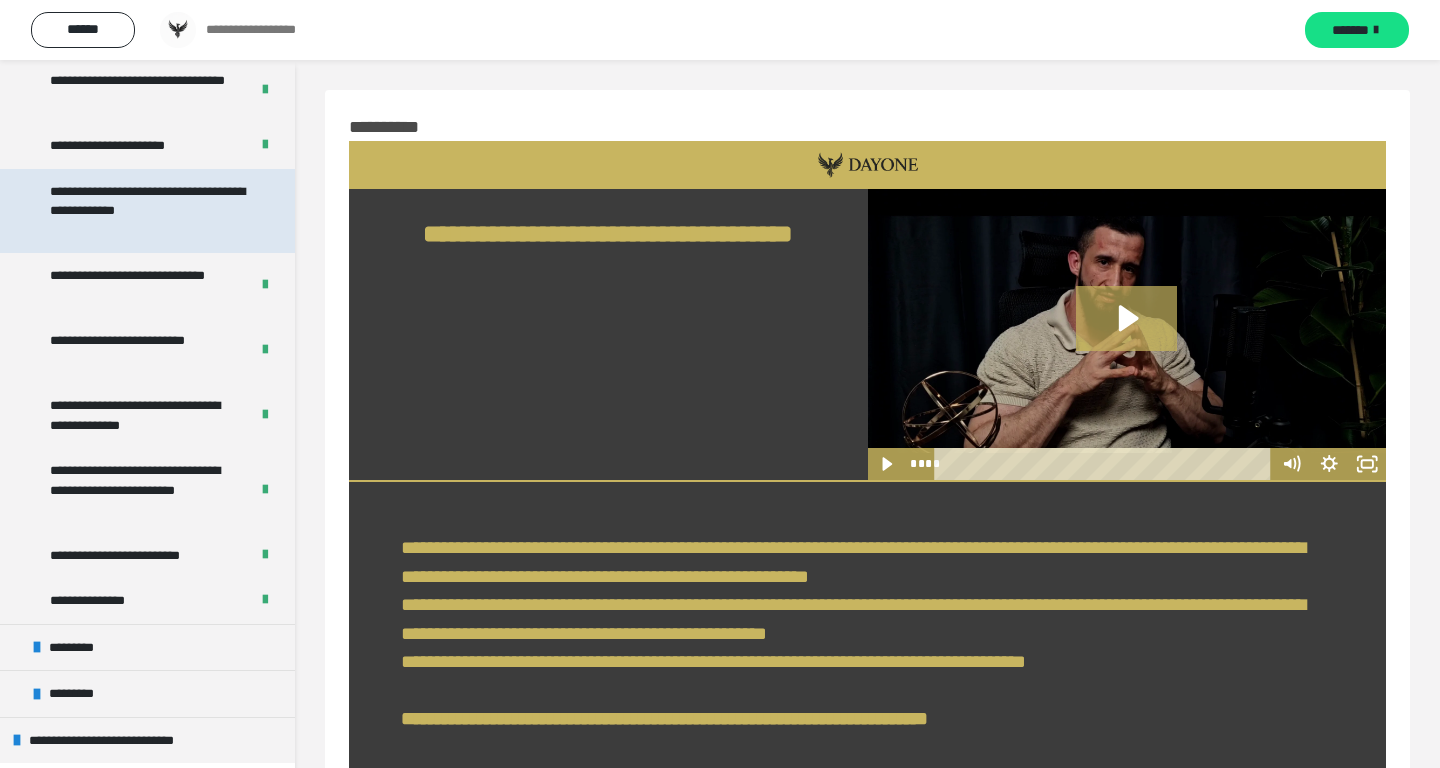 click on "**********" at bounding box center [149, 211] 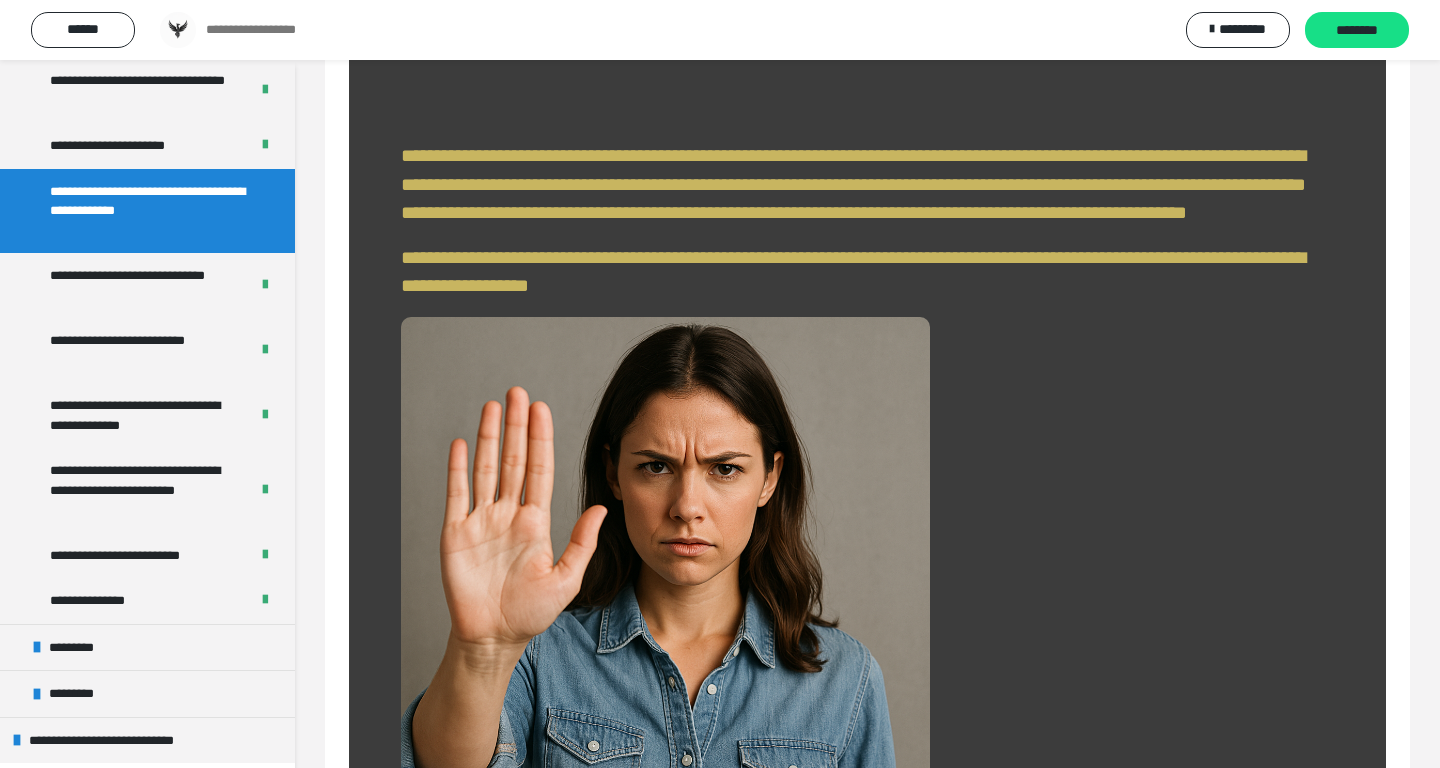scroll, scrollTop: 176, scrollLeft: 0, axis: vertical 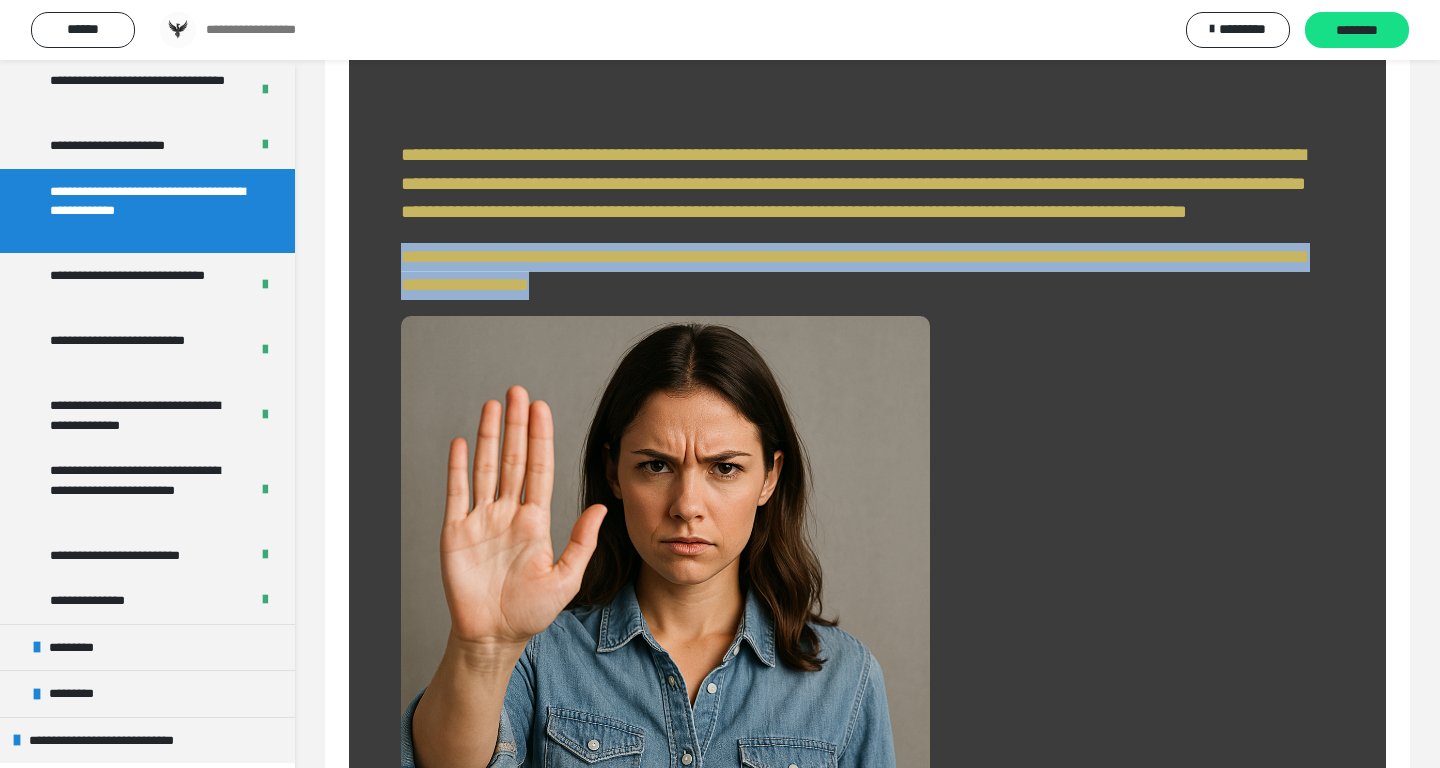 drag, startPoint x: 882, startPoint y: 343, endPoint x: 378, endPoint y: 319, distance: 504.5711 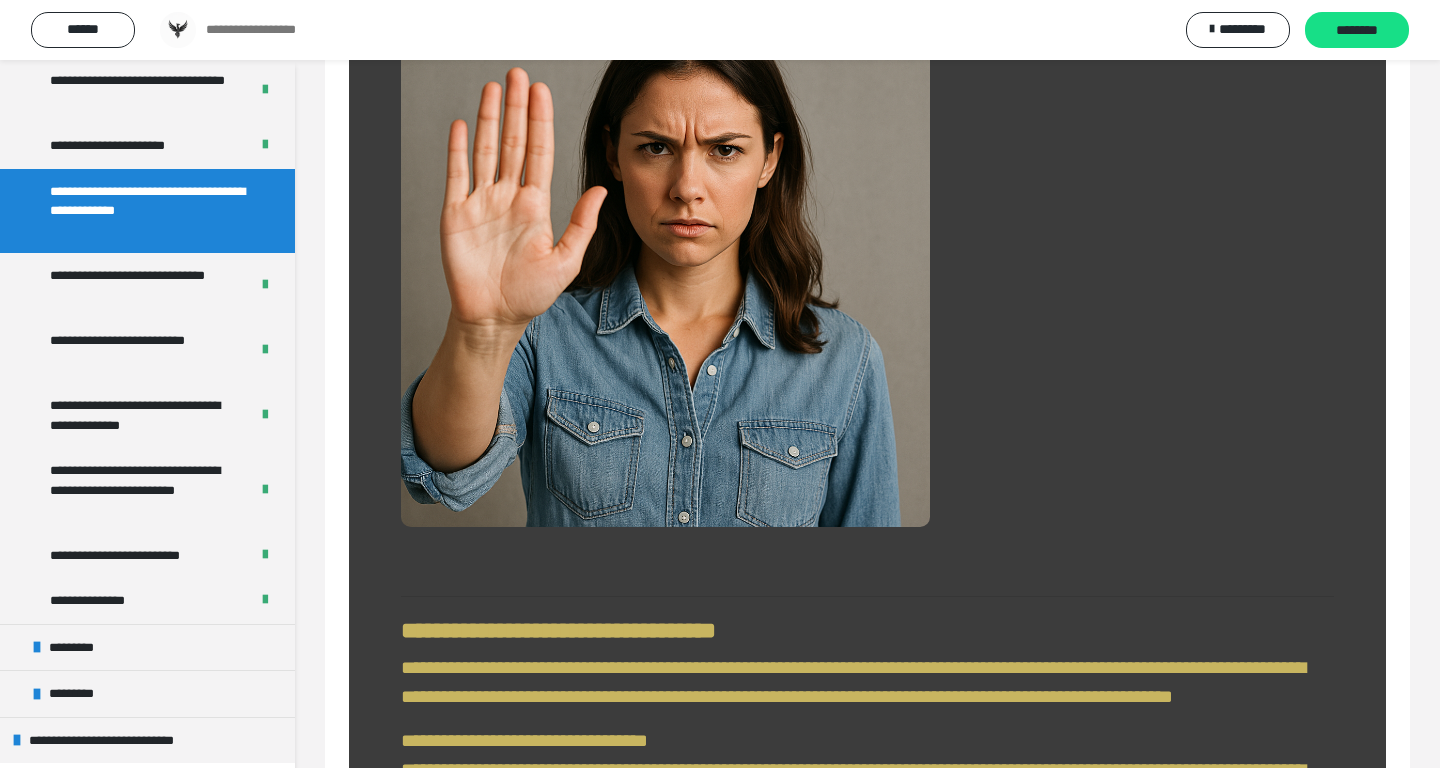 scroll, scrollTop: 496, scrollLeft: 0, axis: vertical 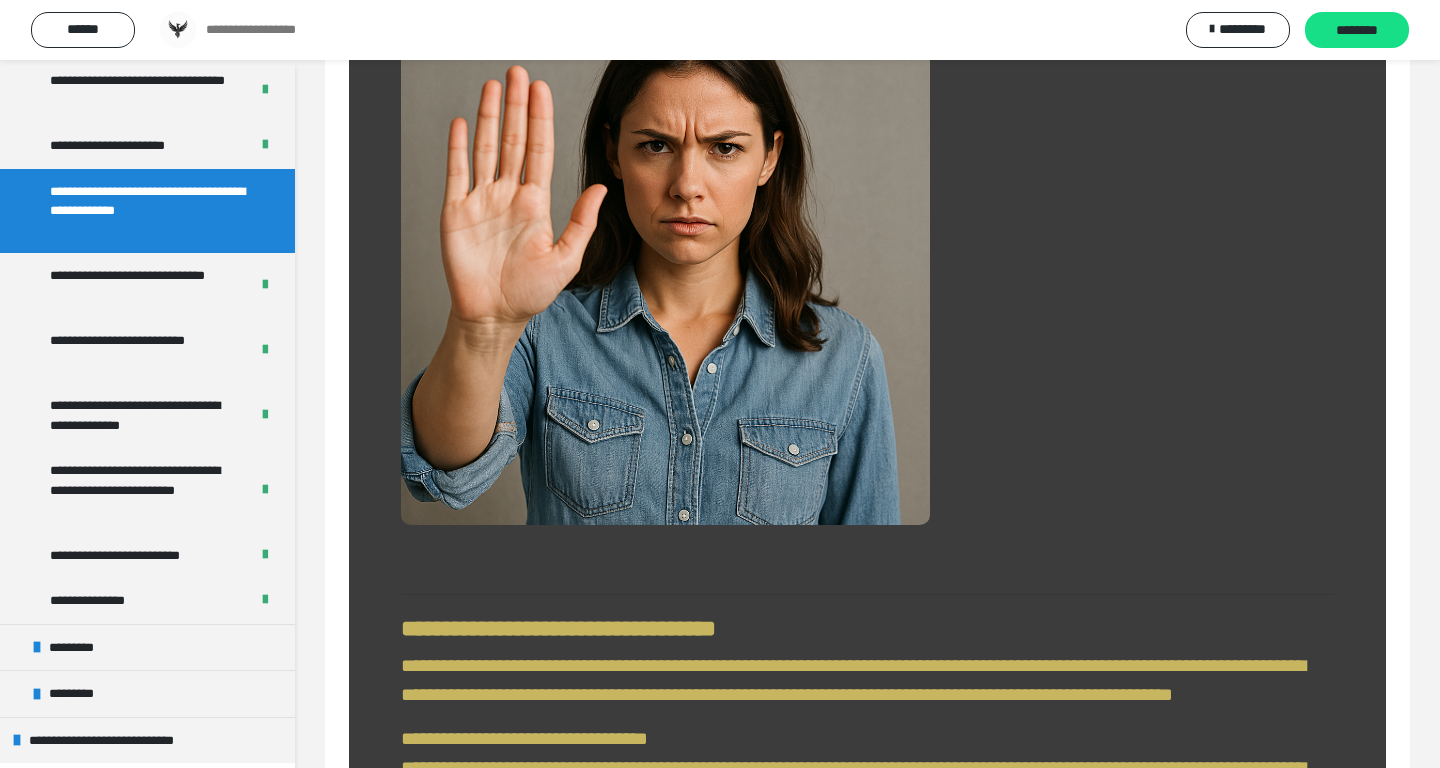 click at bounding box center (867, 260) 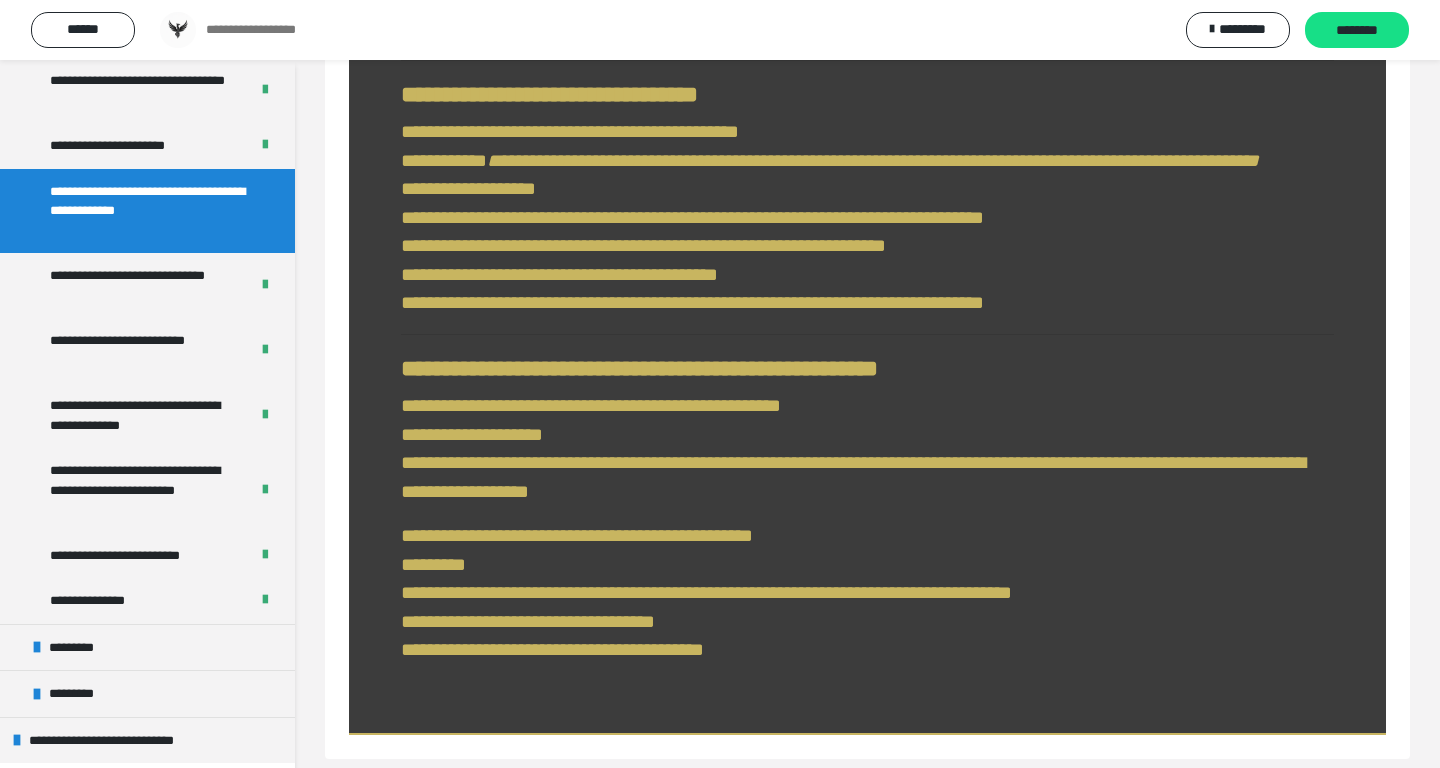 scroll, scrollTop: 2318, scrollLeft: 0, axis: vertical 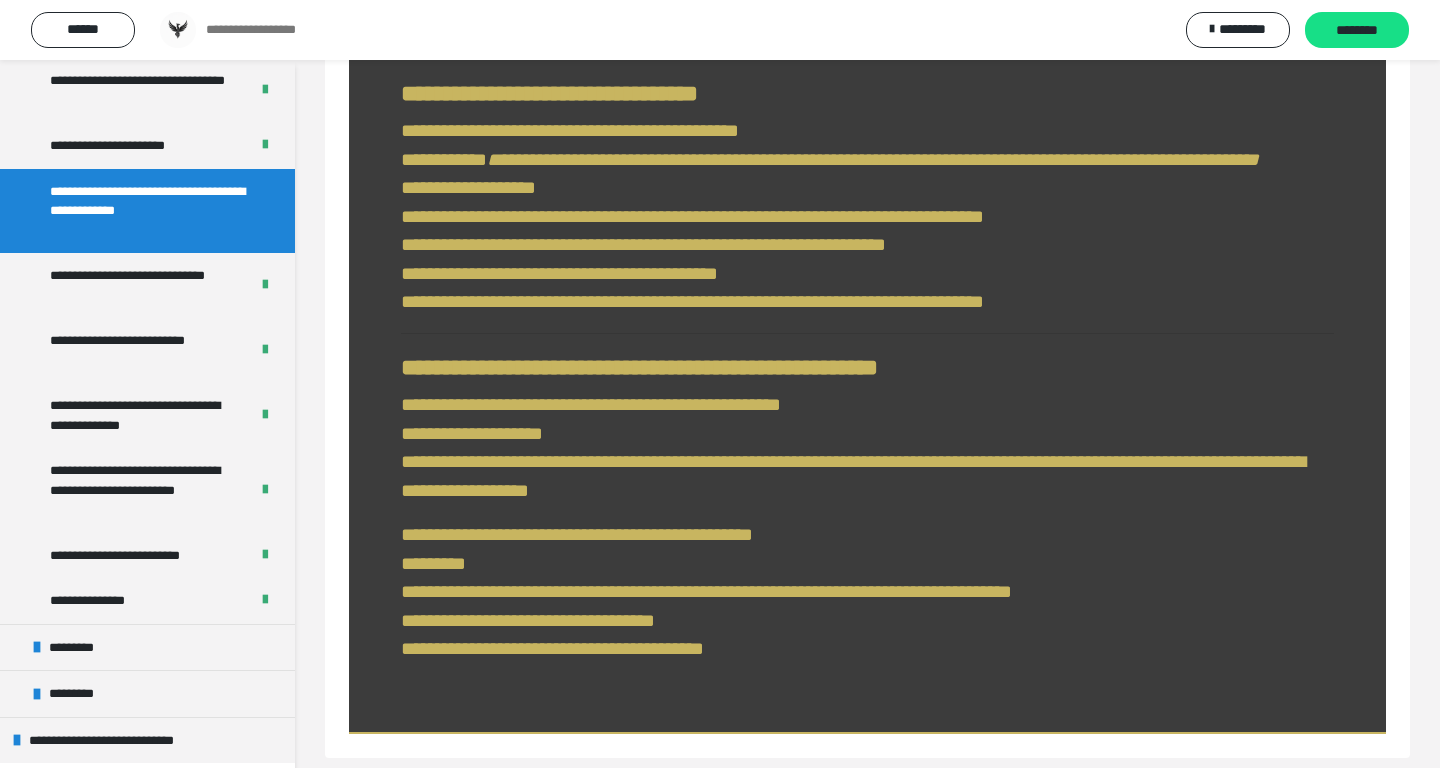 drag, startPoint x: 875, startPoint y: 344, endPoint x: 428, endPoint y: 192, distance: 472.13663 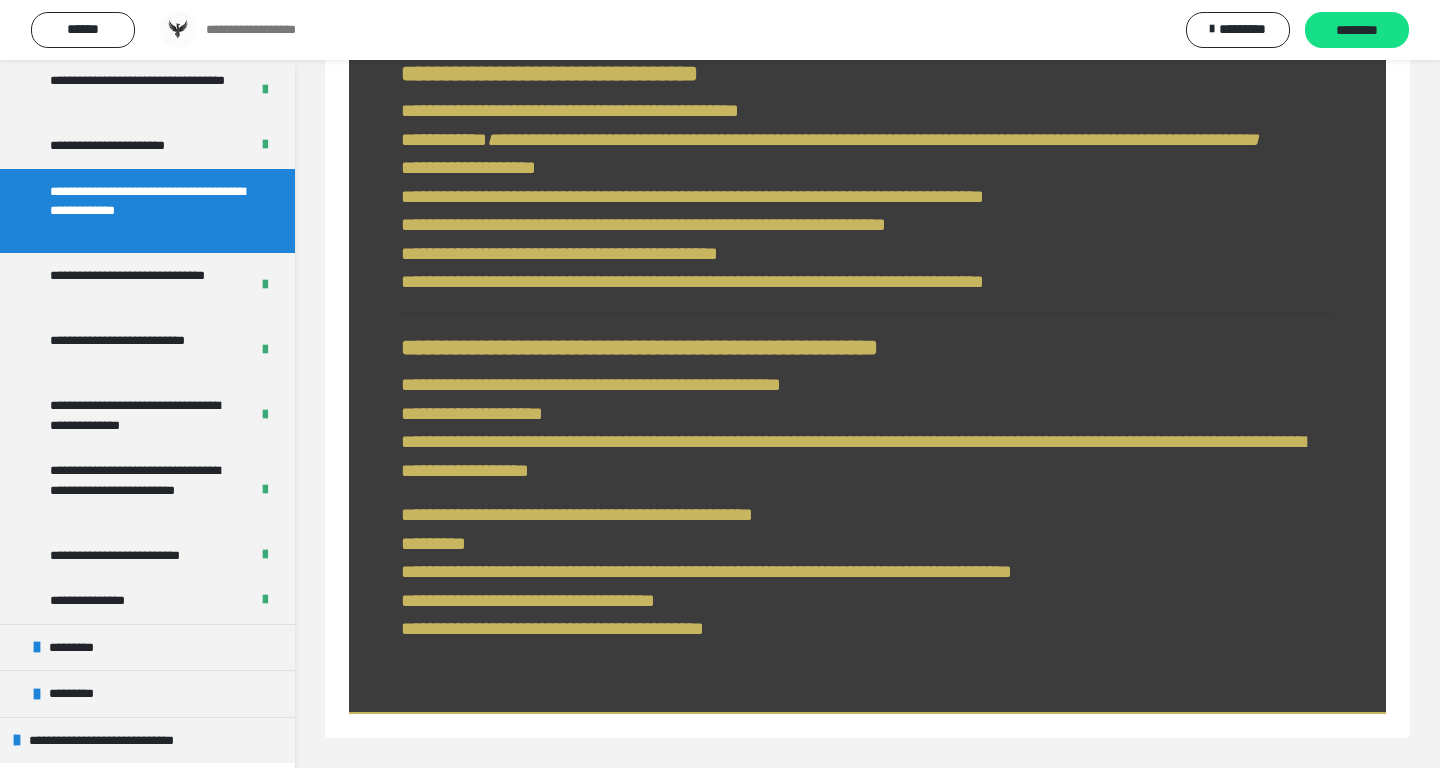scroll, scrollTop: 2679, scrollLeft: 0, axis: vertical 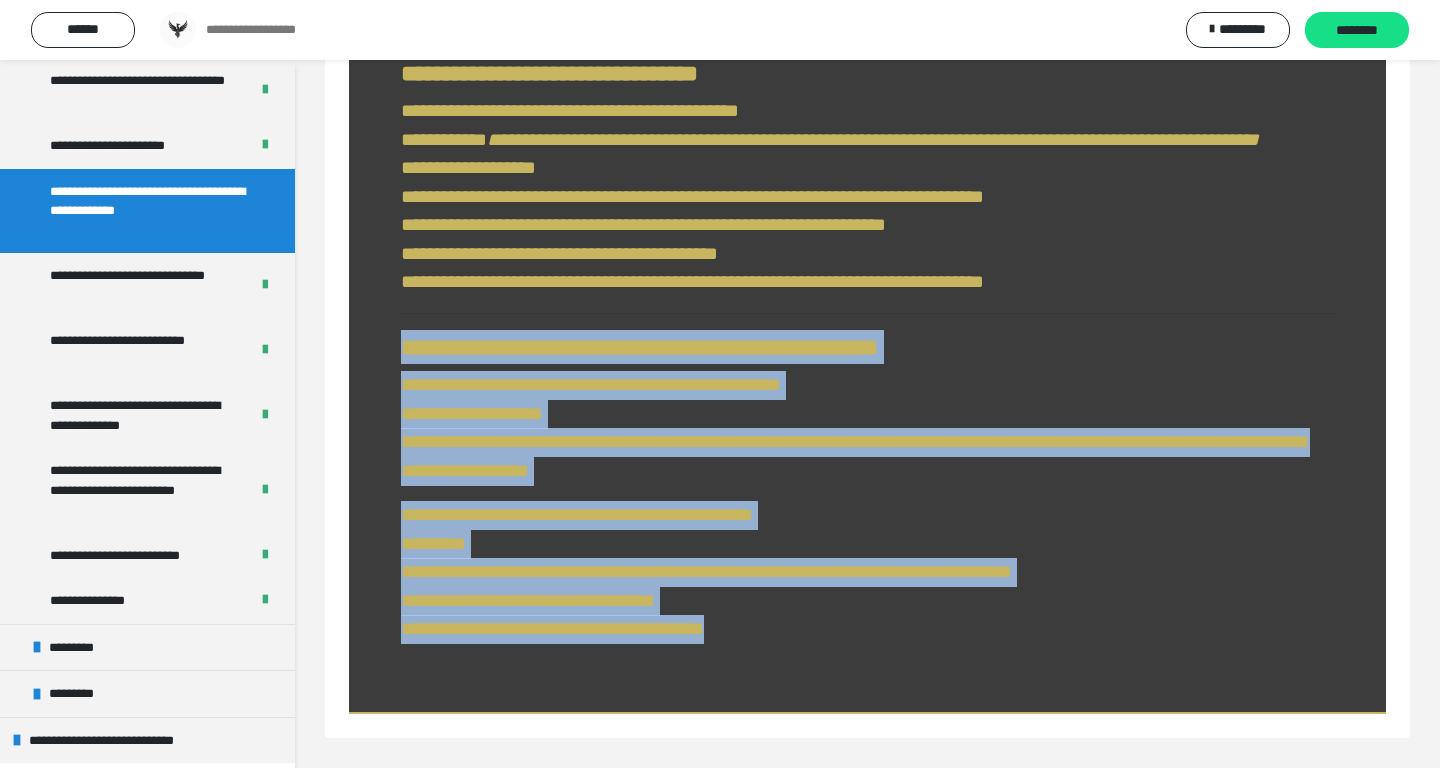 drag, startPoint x: 383, startPoint y: 357, endPoint x: 878, endPoint y: 627, distance: 563.8484 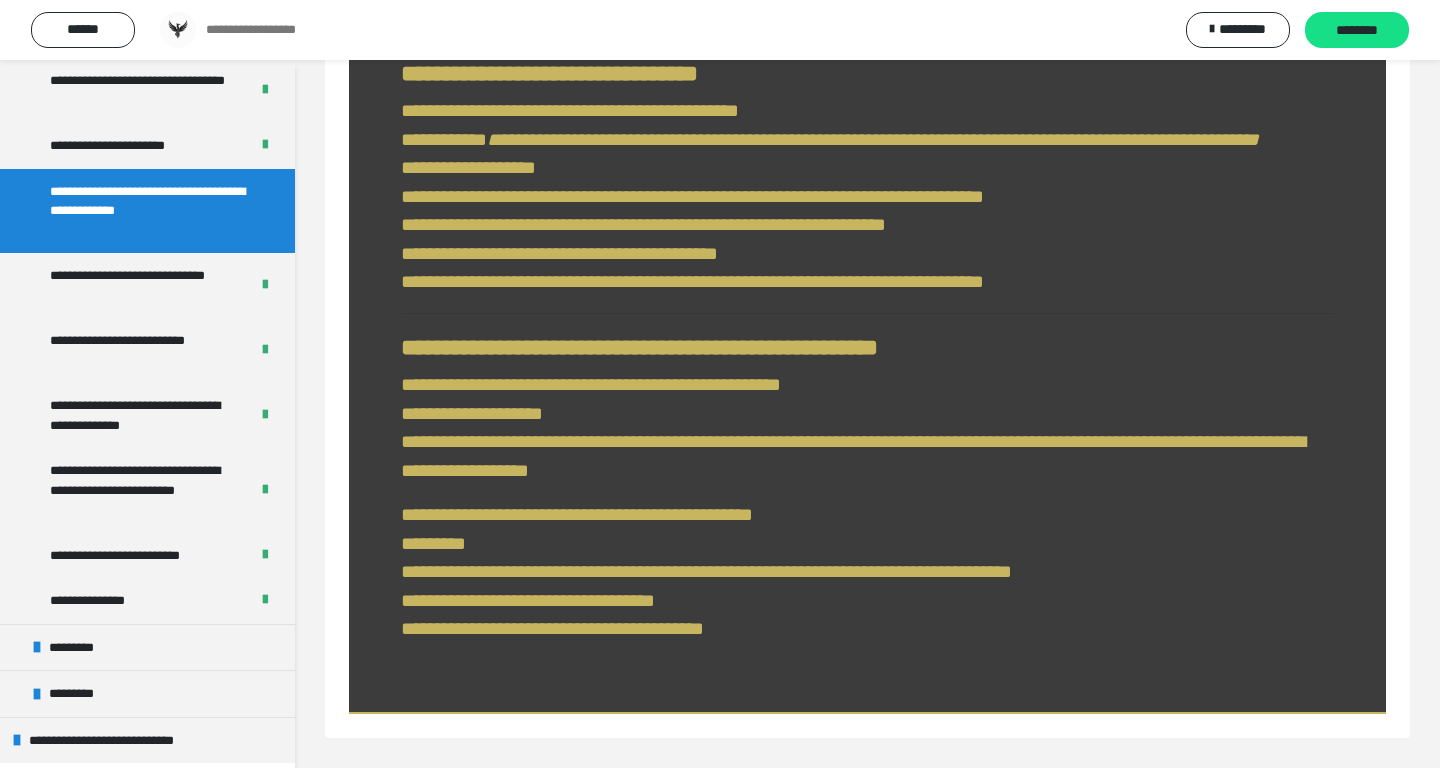 click on "**********" at bounding box center (867, -689) 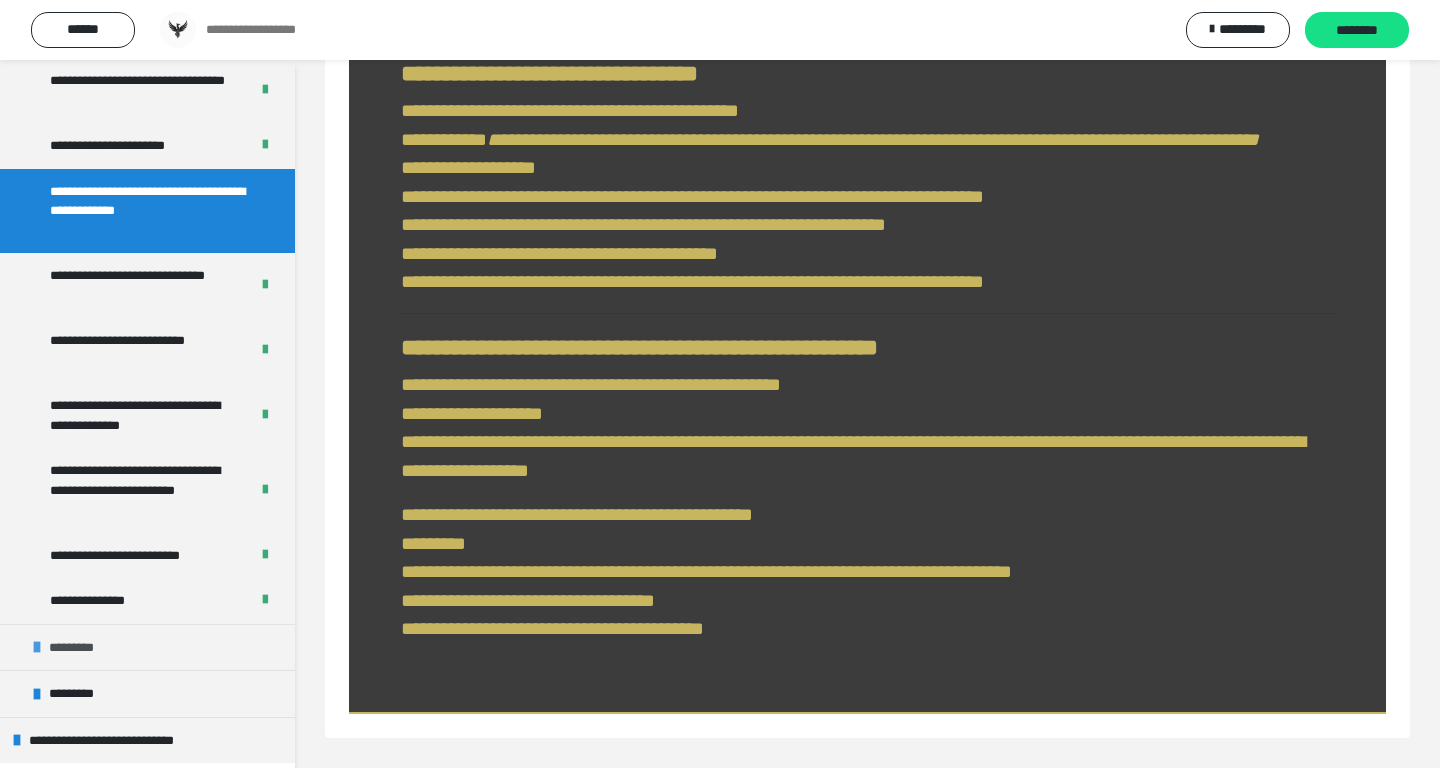 click on "*********" at bounding box center [147, 647] 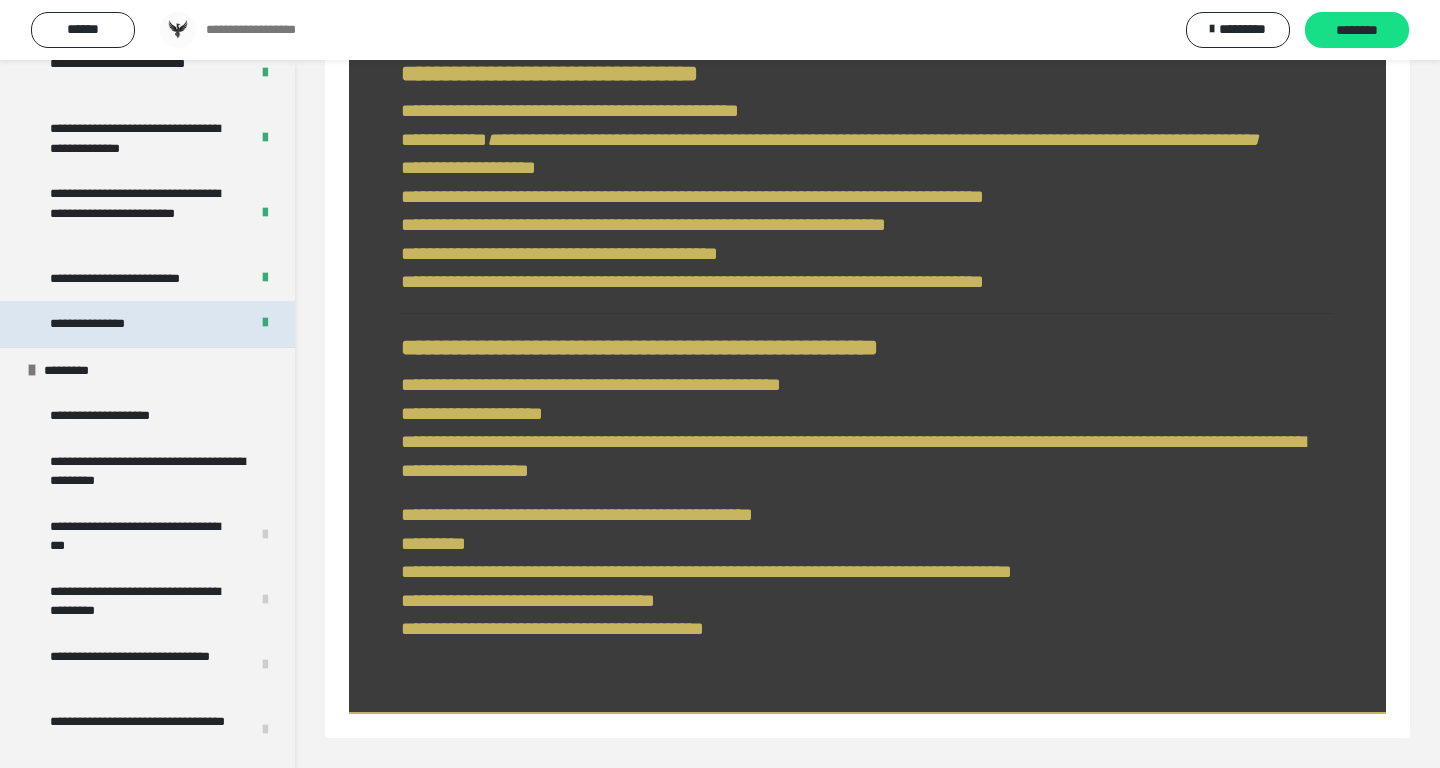 scroll, scrollTop: 1538, scrollLeft: 0, axis: vertical 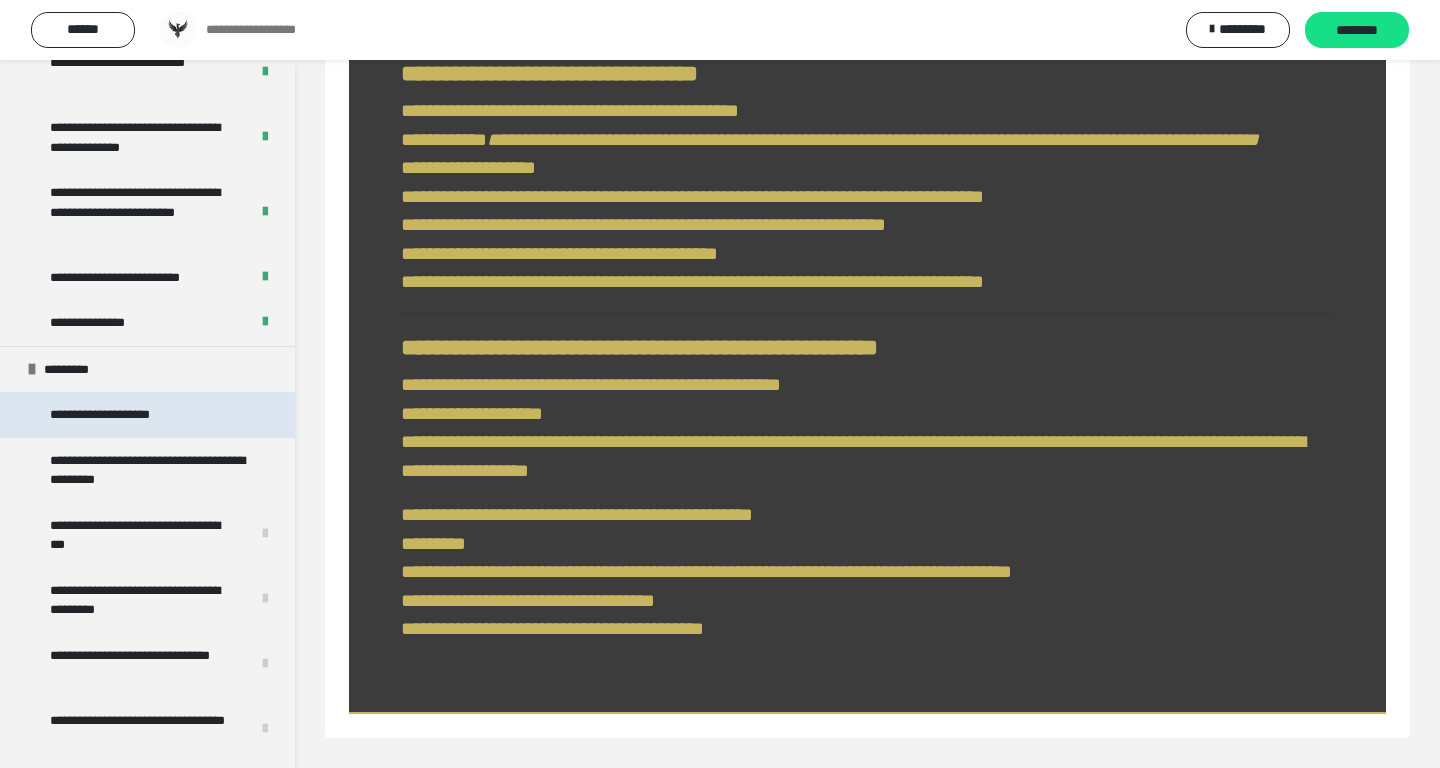 click on "**********" at bounding box center (118, 415) 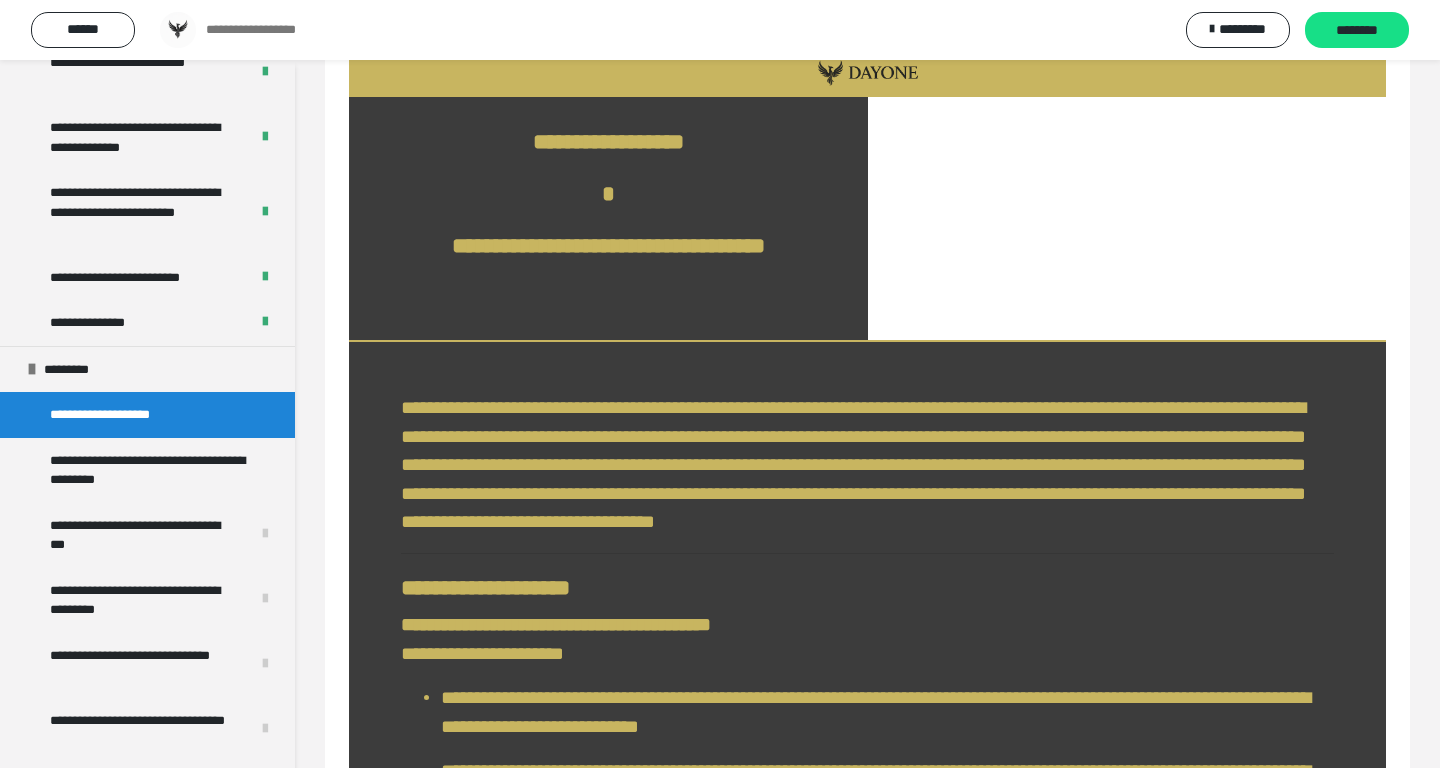 scroll, scrollTop: 0, scrollLeft: 0, axis: both 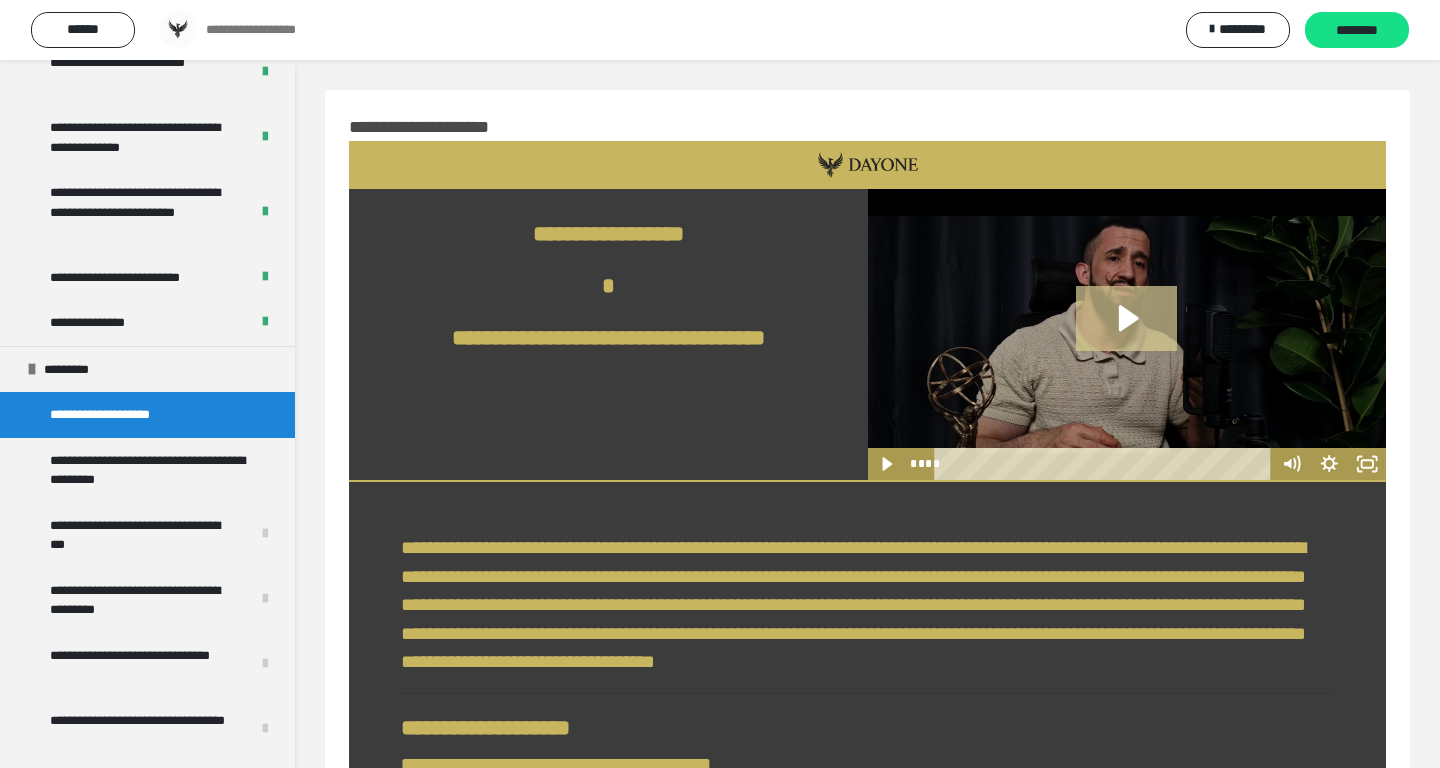 click 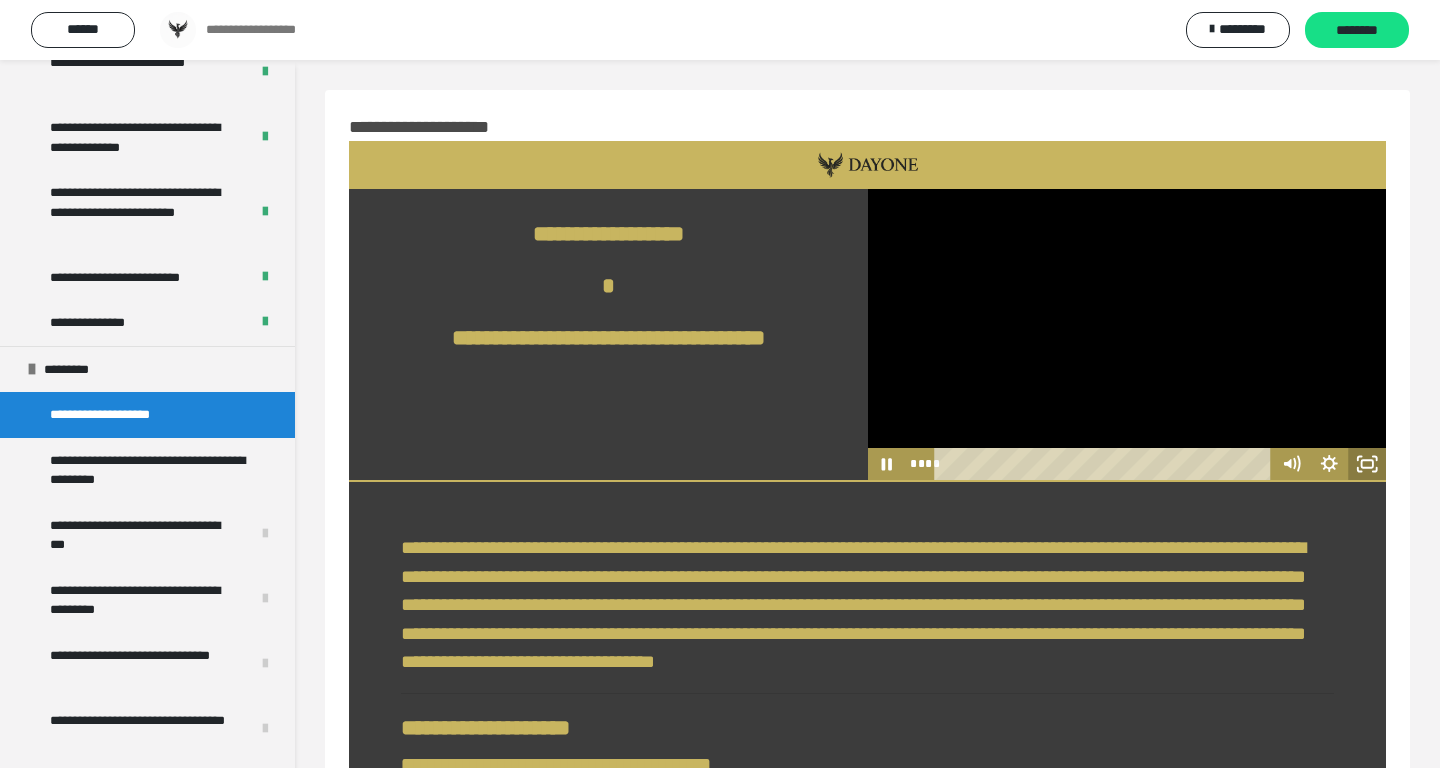 click 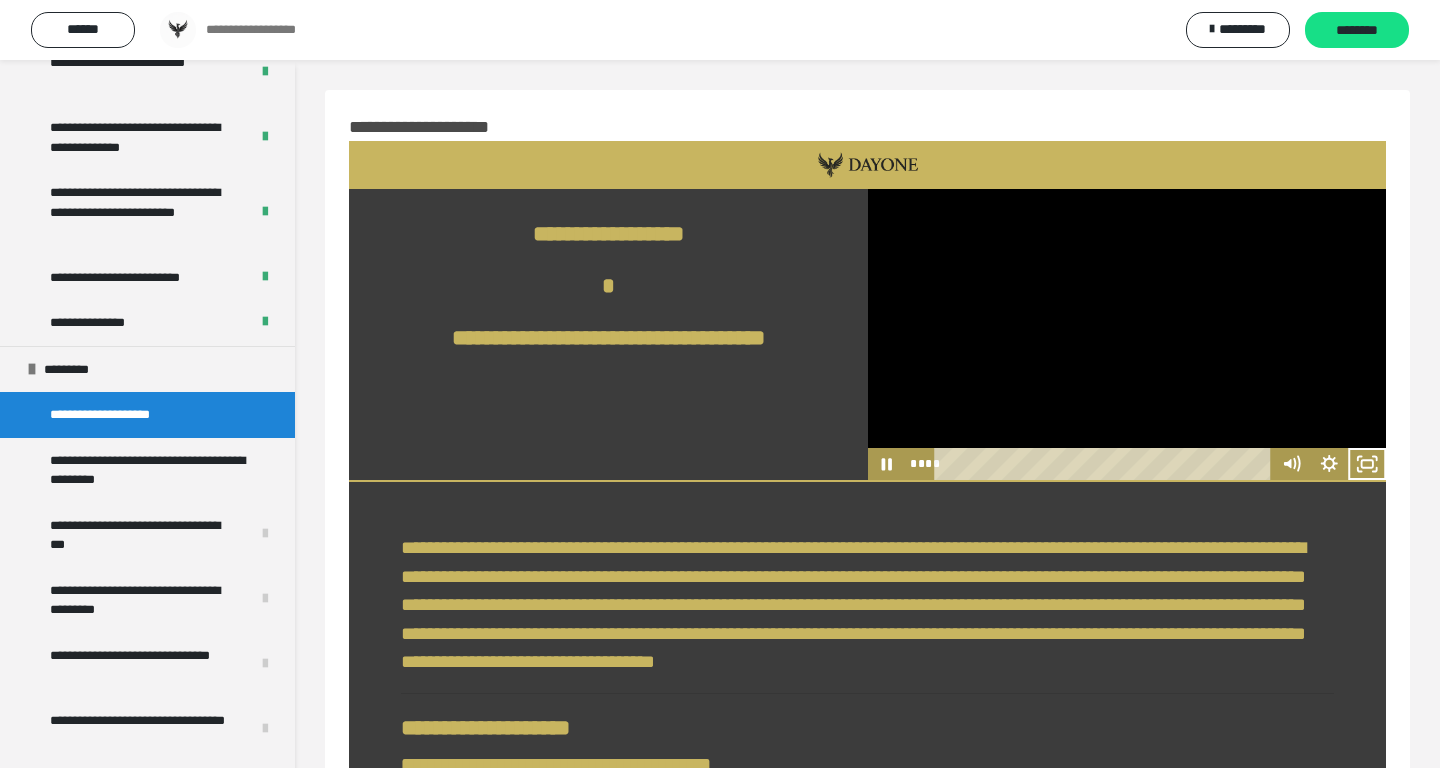 click at bounding box center (1106, 464) 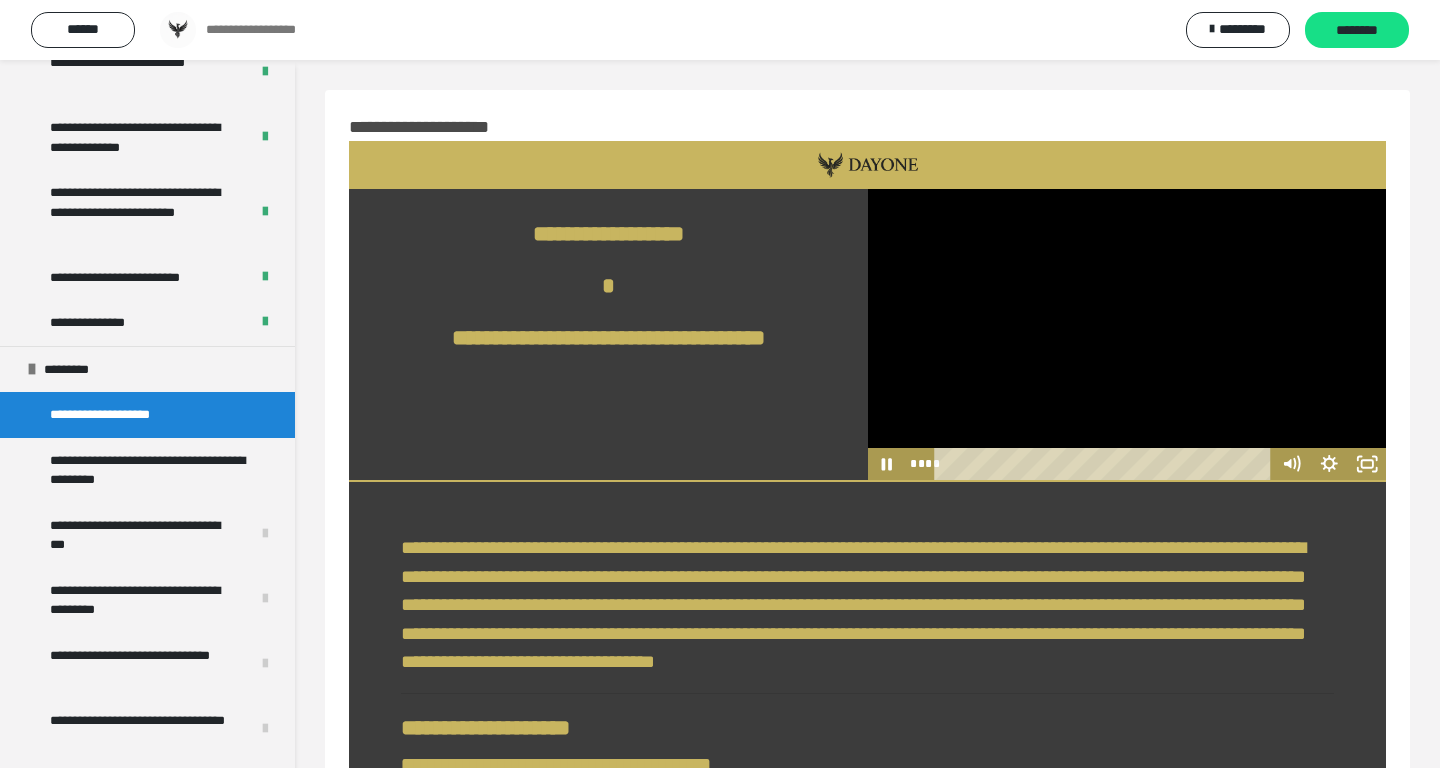 click at bounding box center (1106, 464) 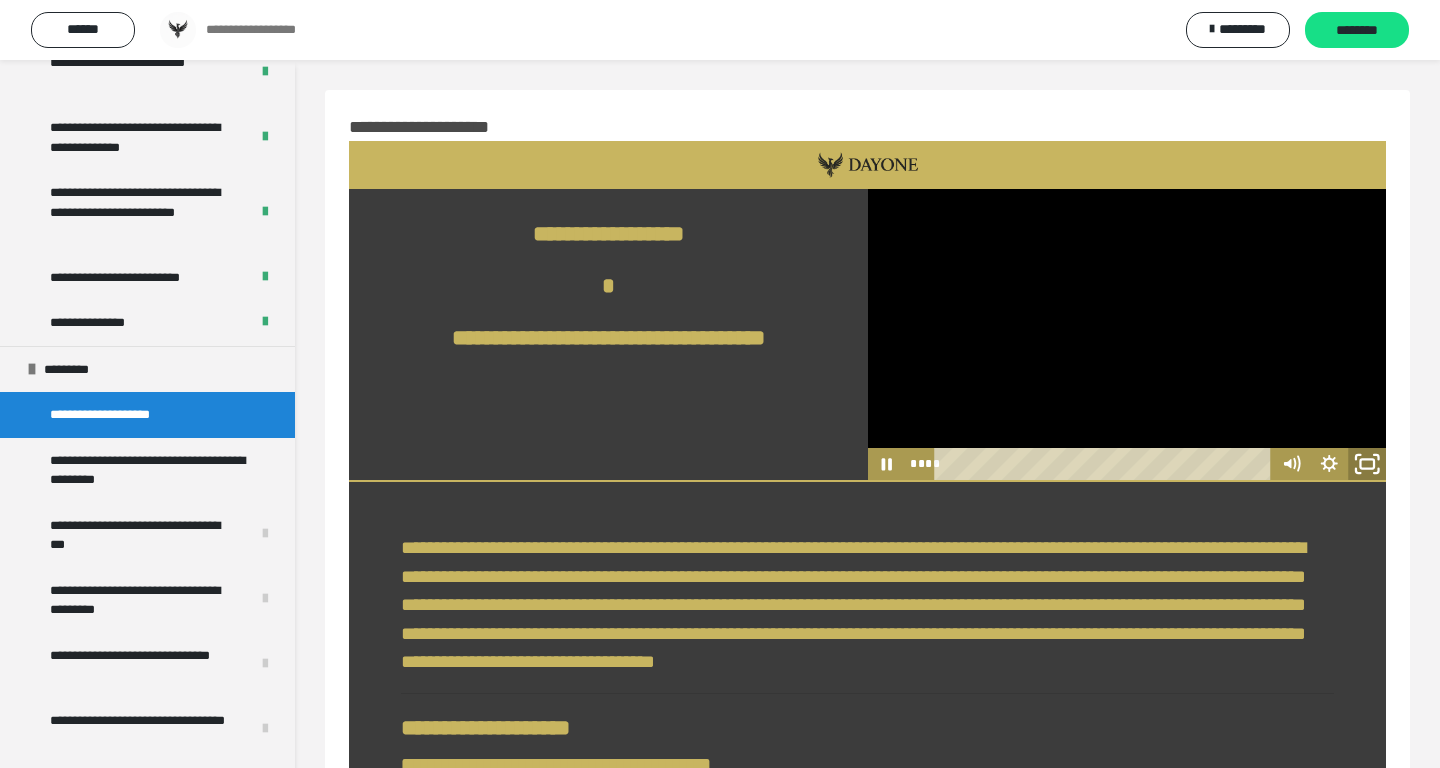 click 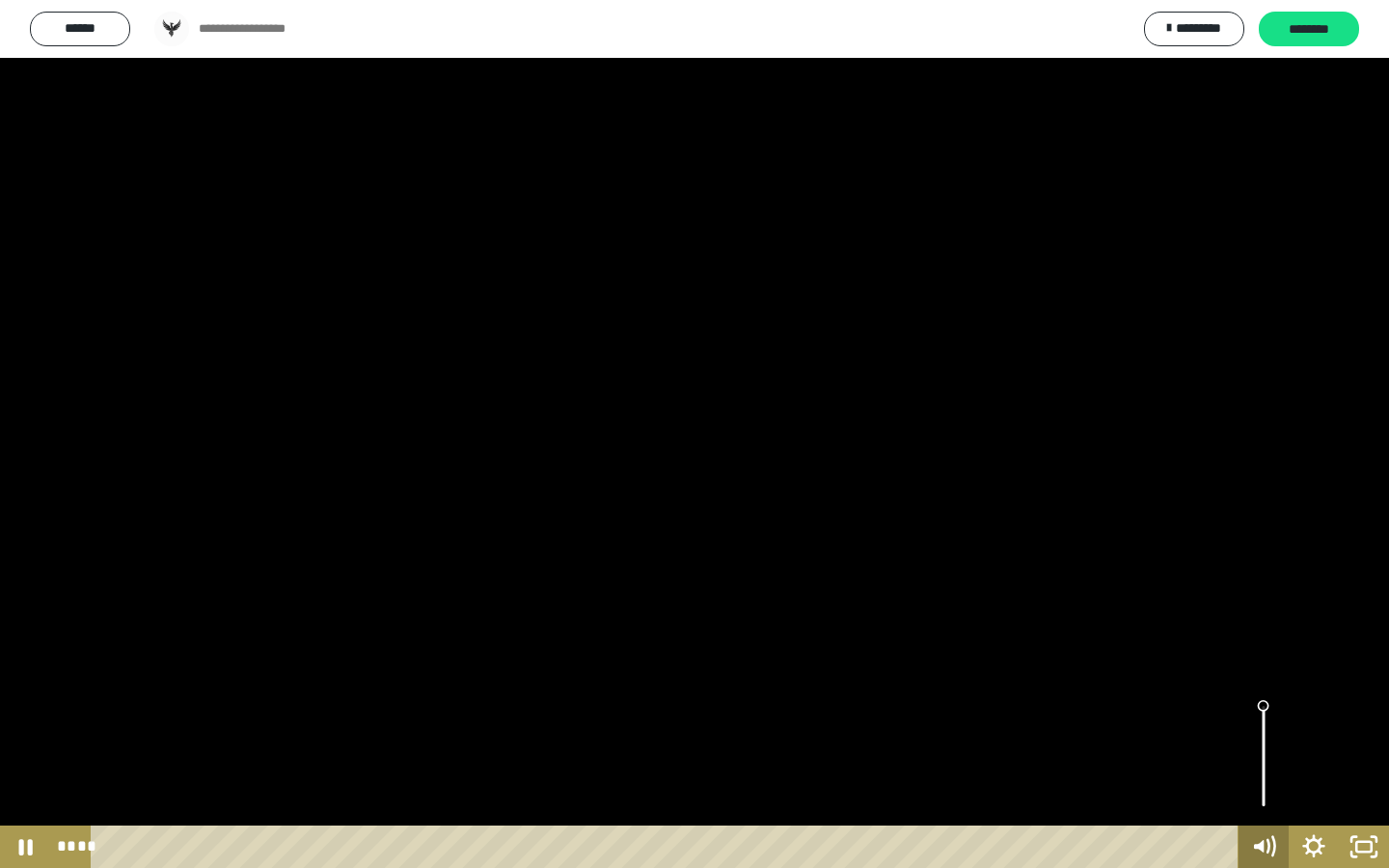 click 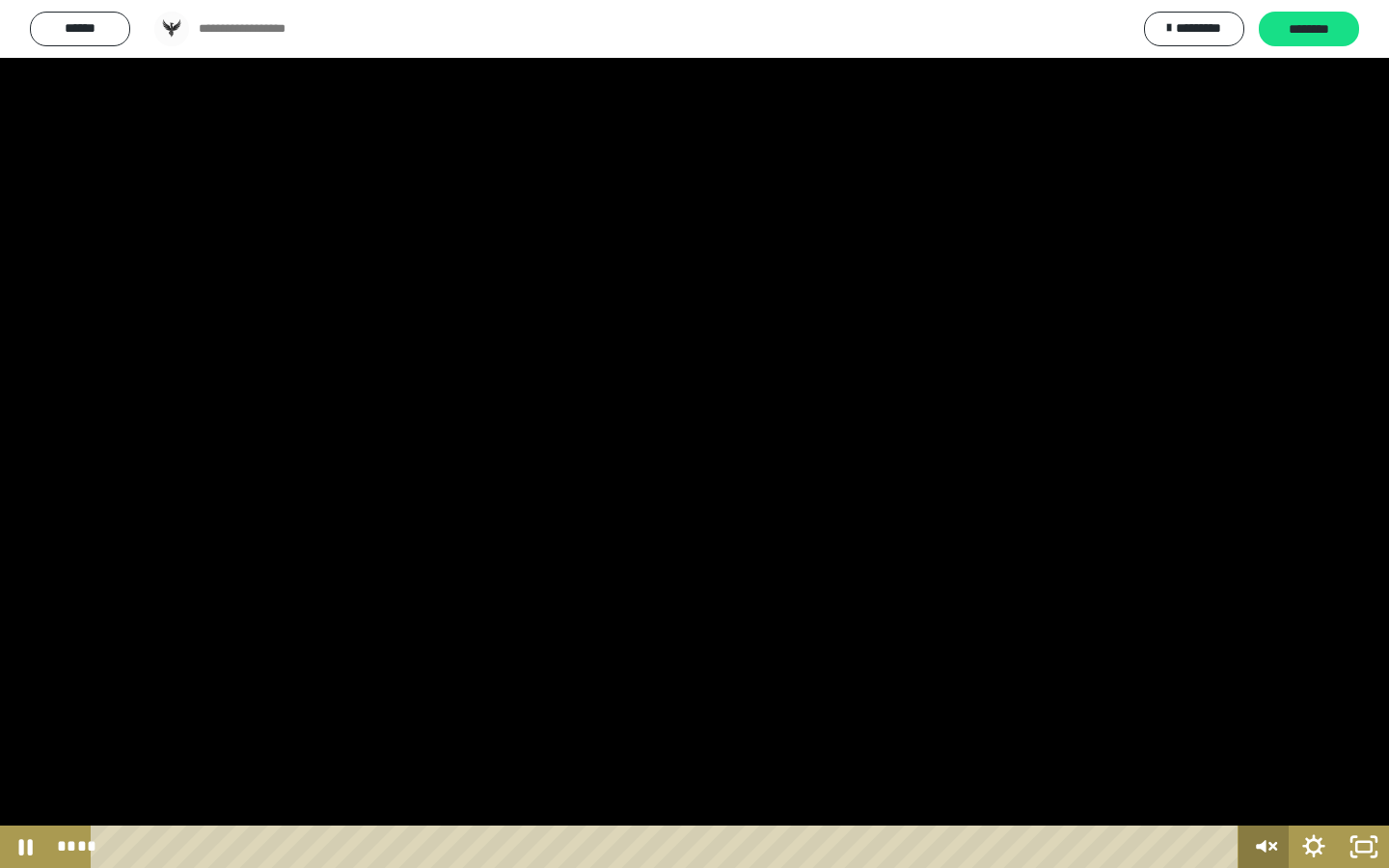 click 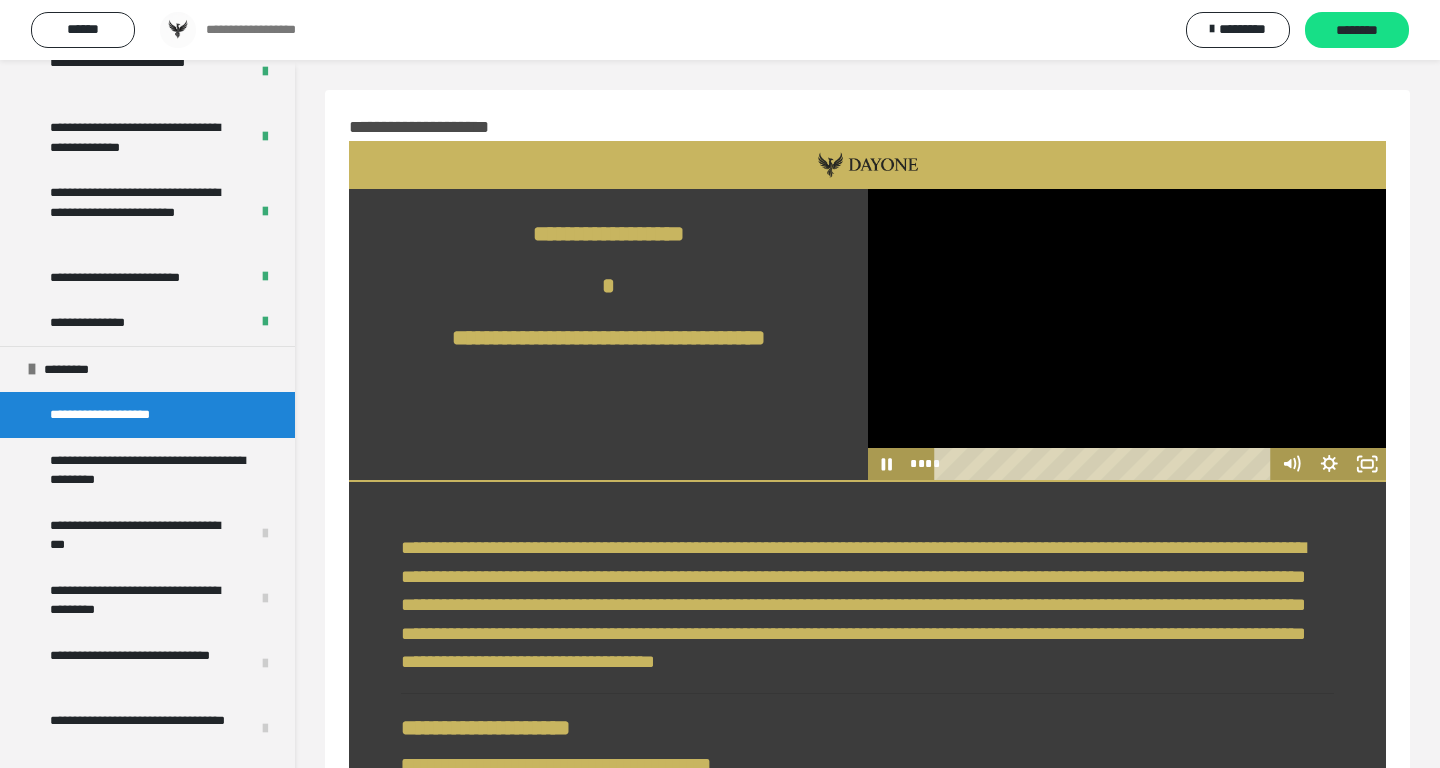 click at bounding box center [1127, 335] 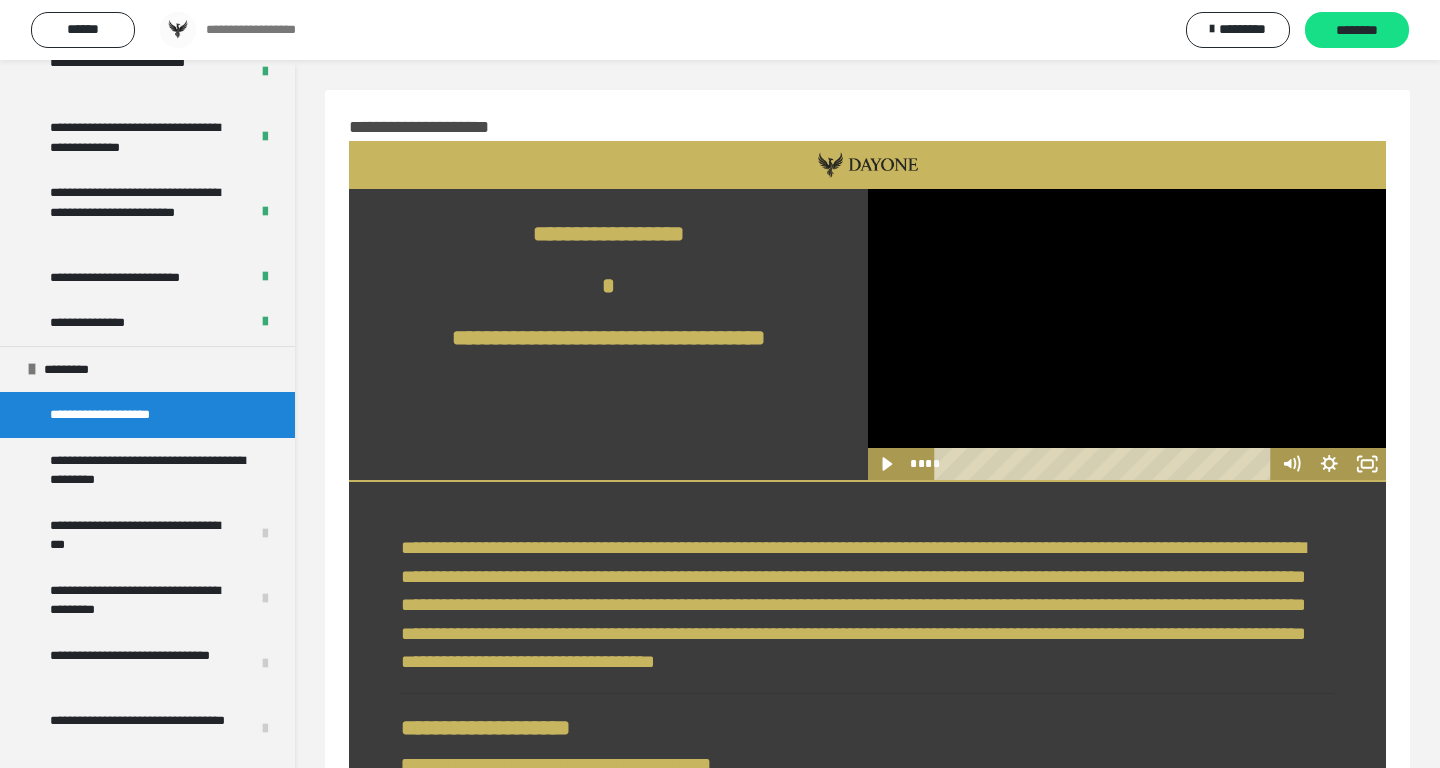 click at bounding box center [1127, 335] 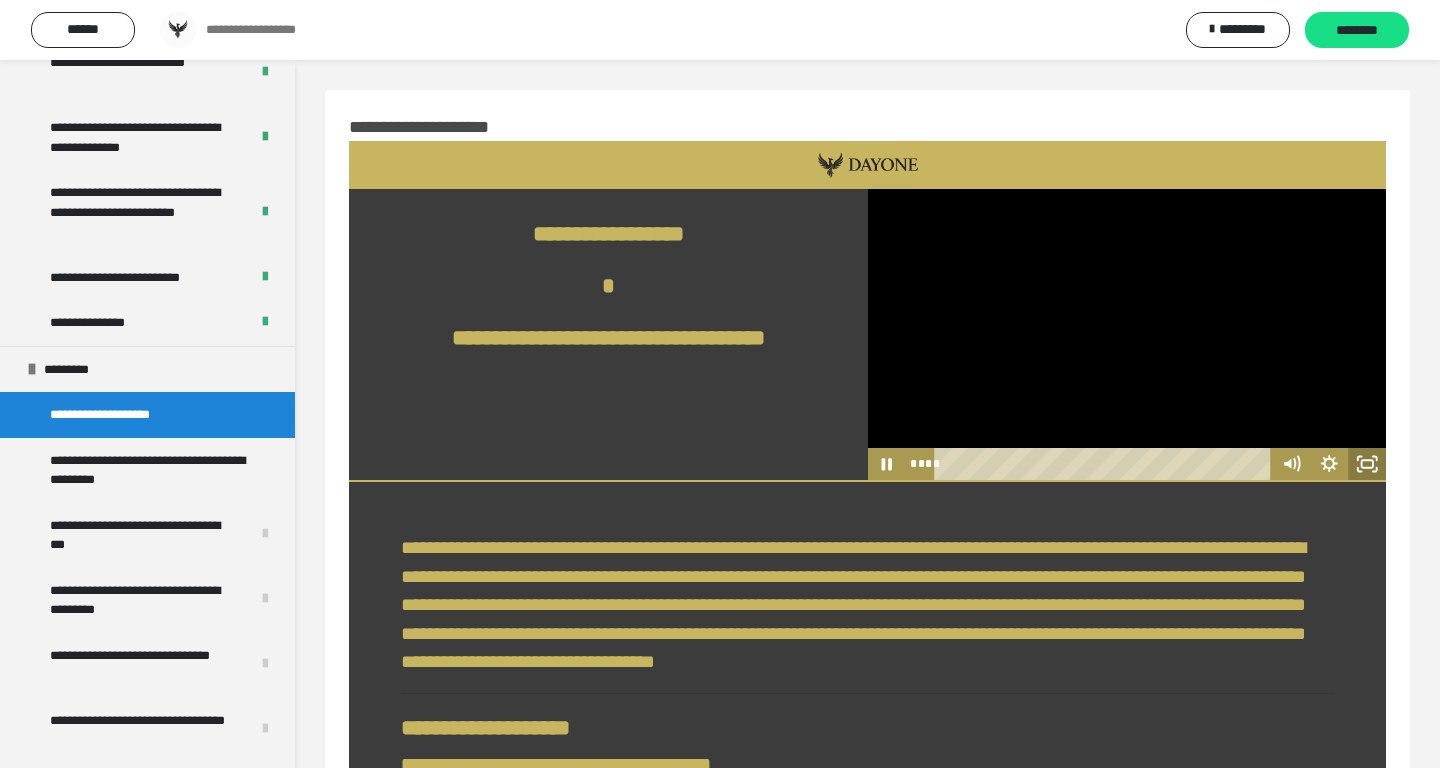 click 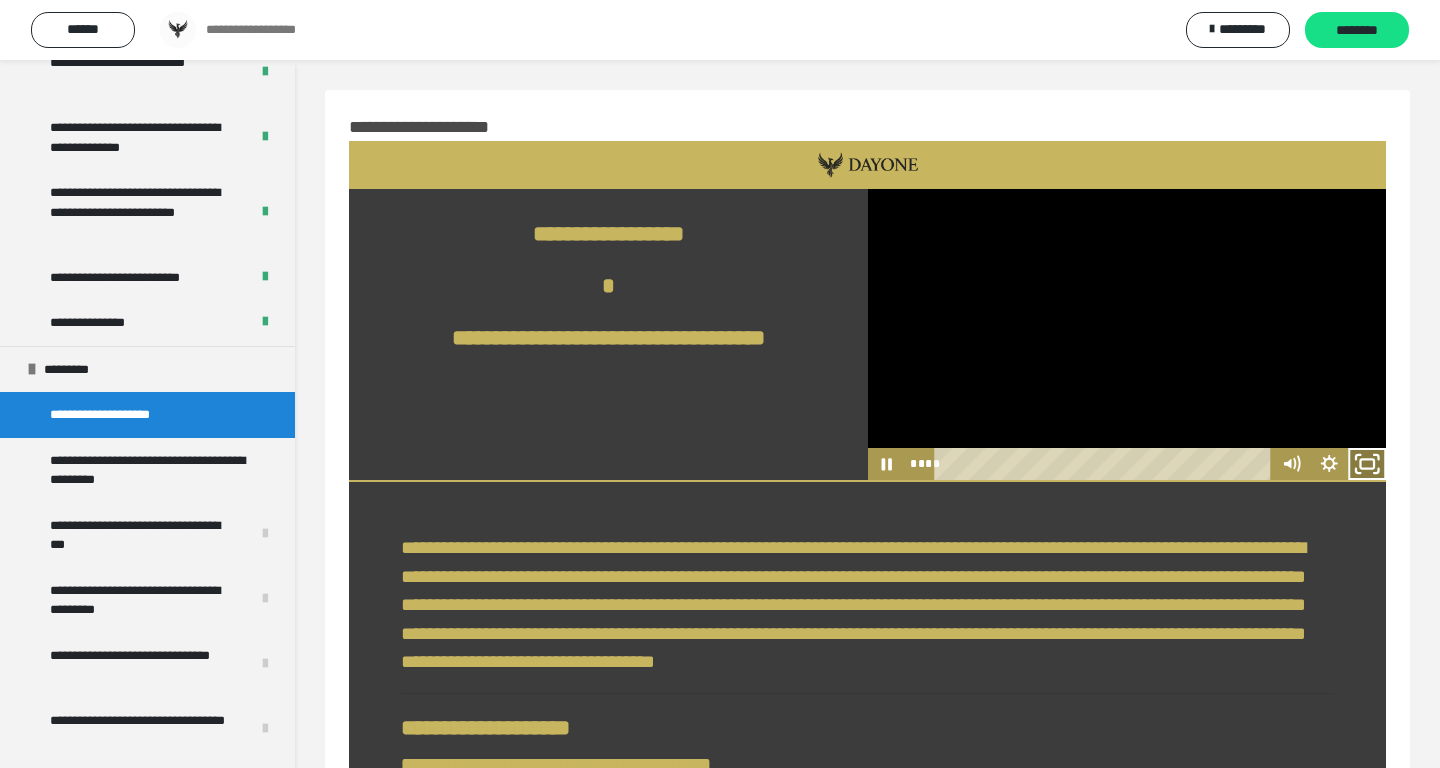 click 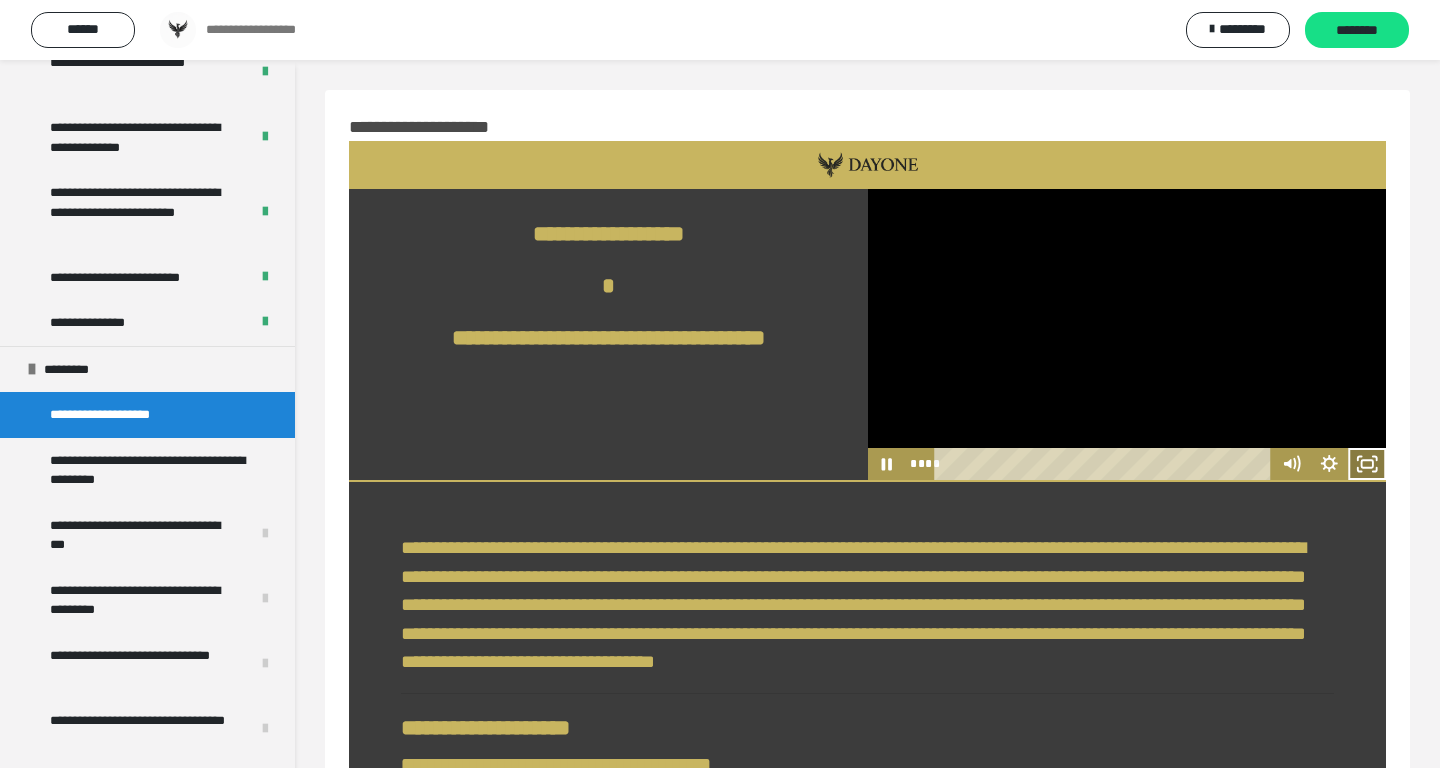 click 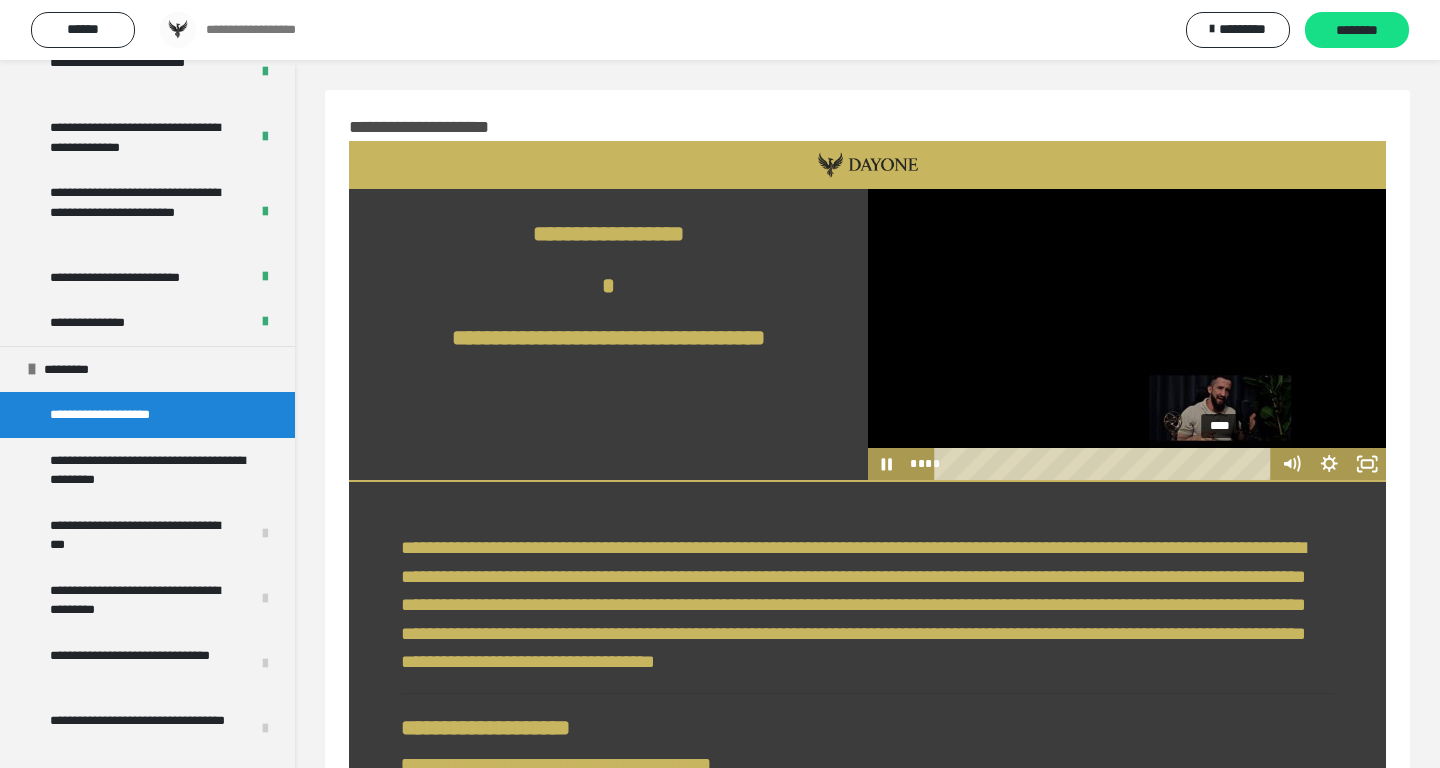 click on "****" at bounding box center [1106, 464] 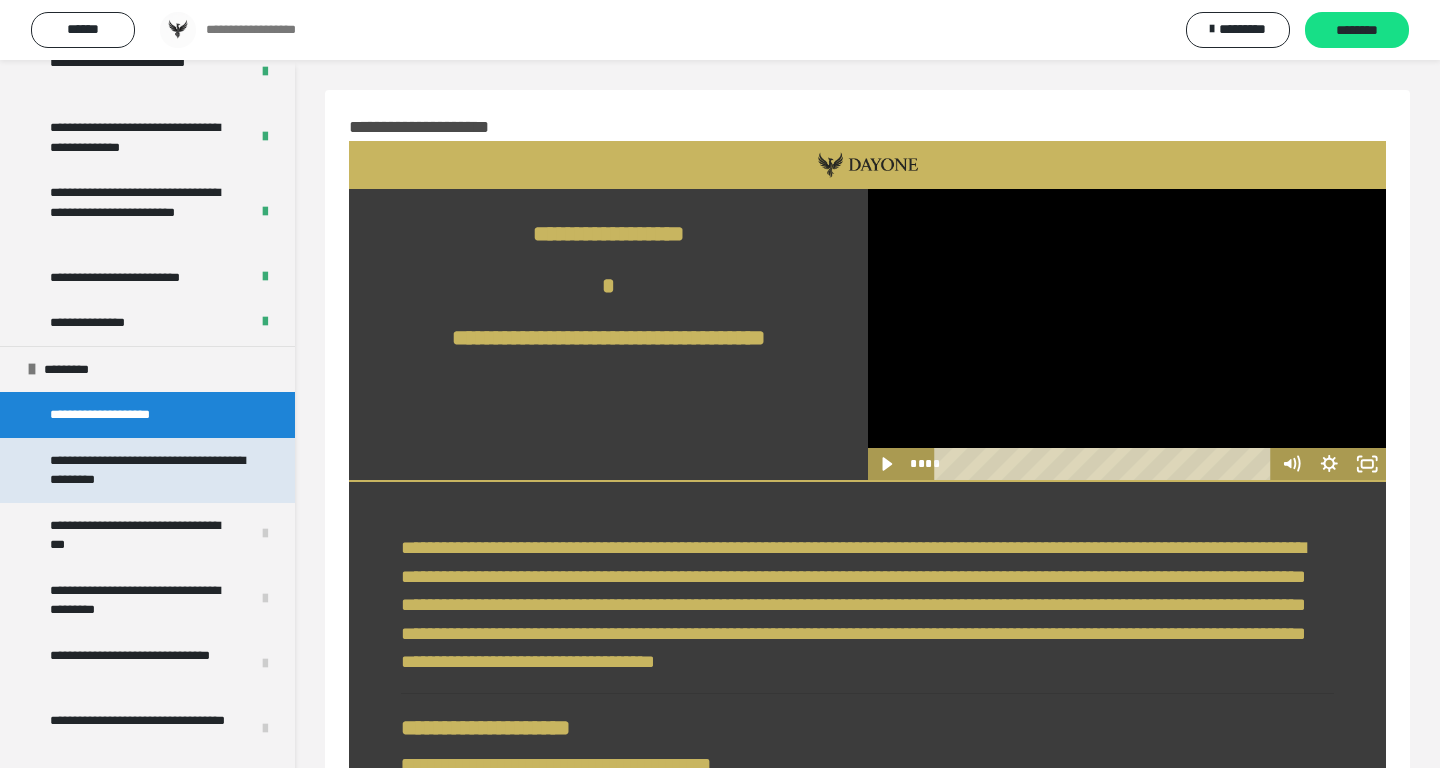 click on "**********" at bounding box center [149, 470] 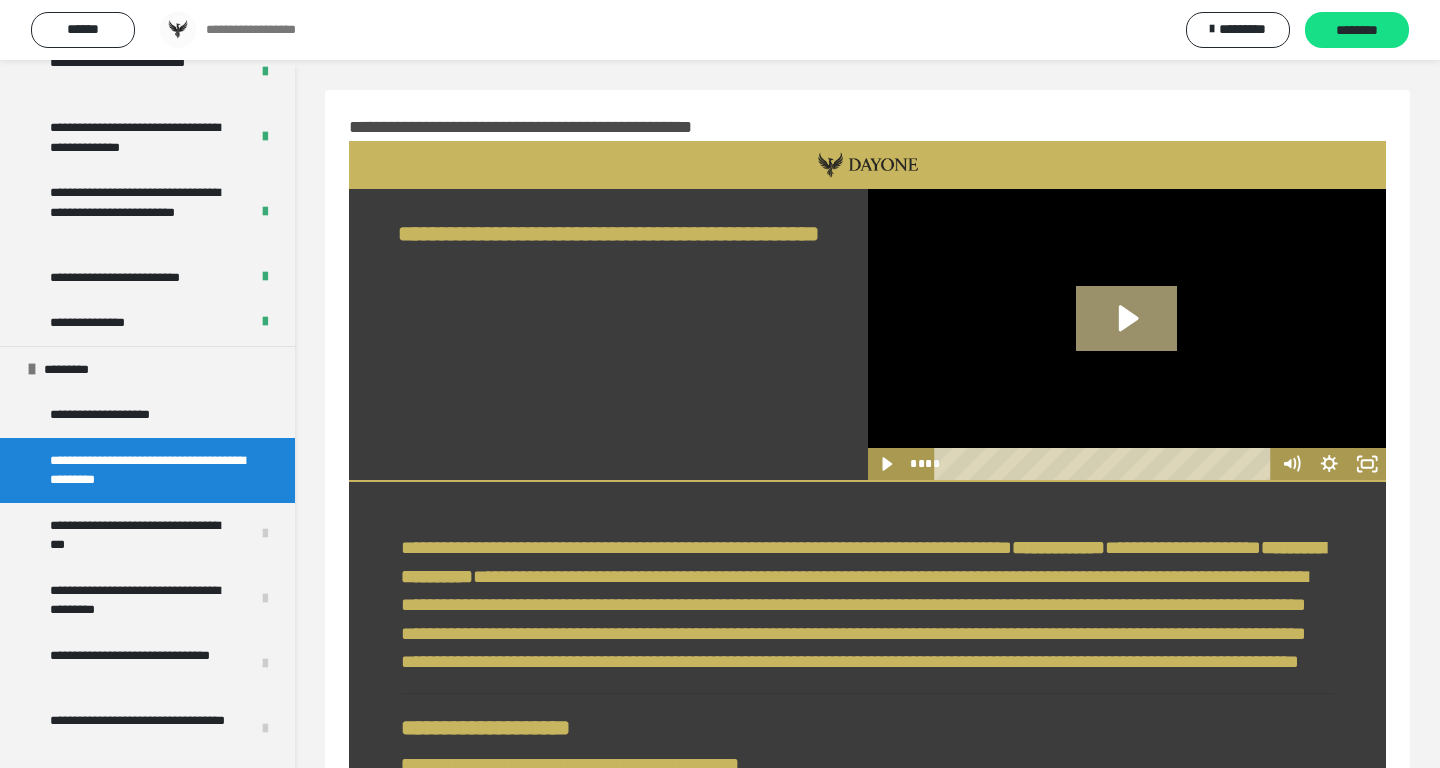 click 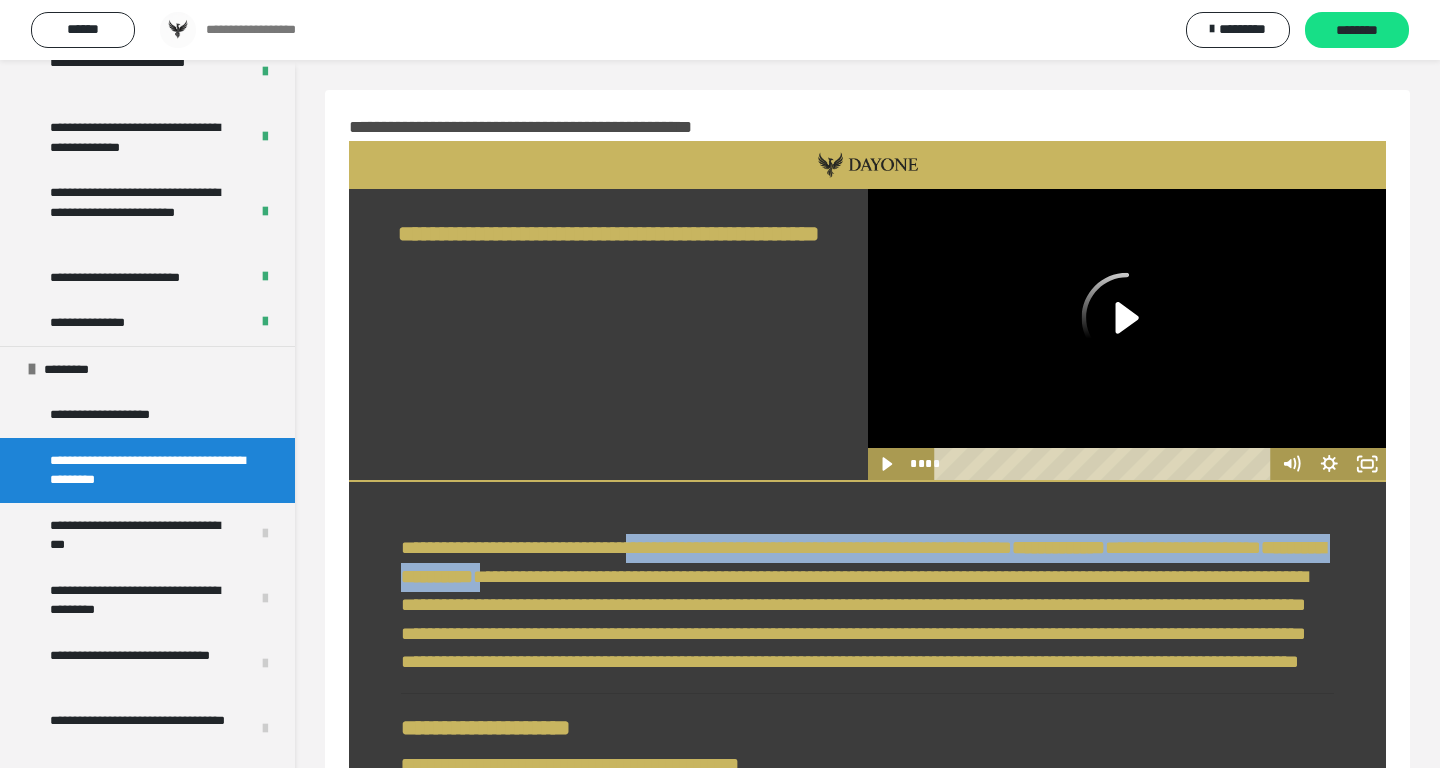 drag, startPoint x: 709, startPoint y: 546, endPoint x: 961, endPoint y: 579, distance: 254.15154 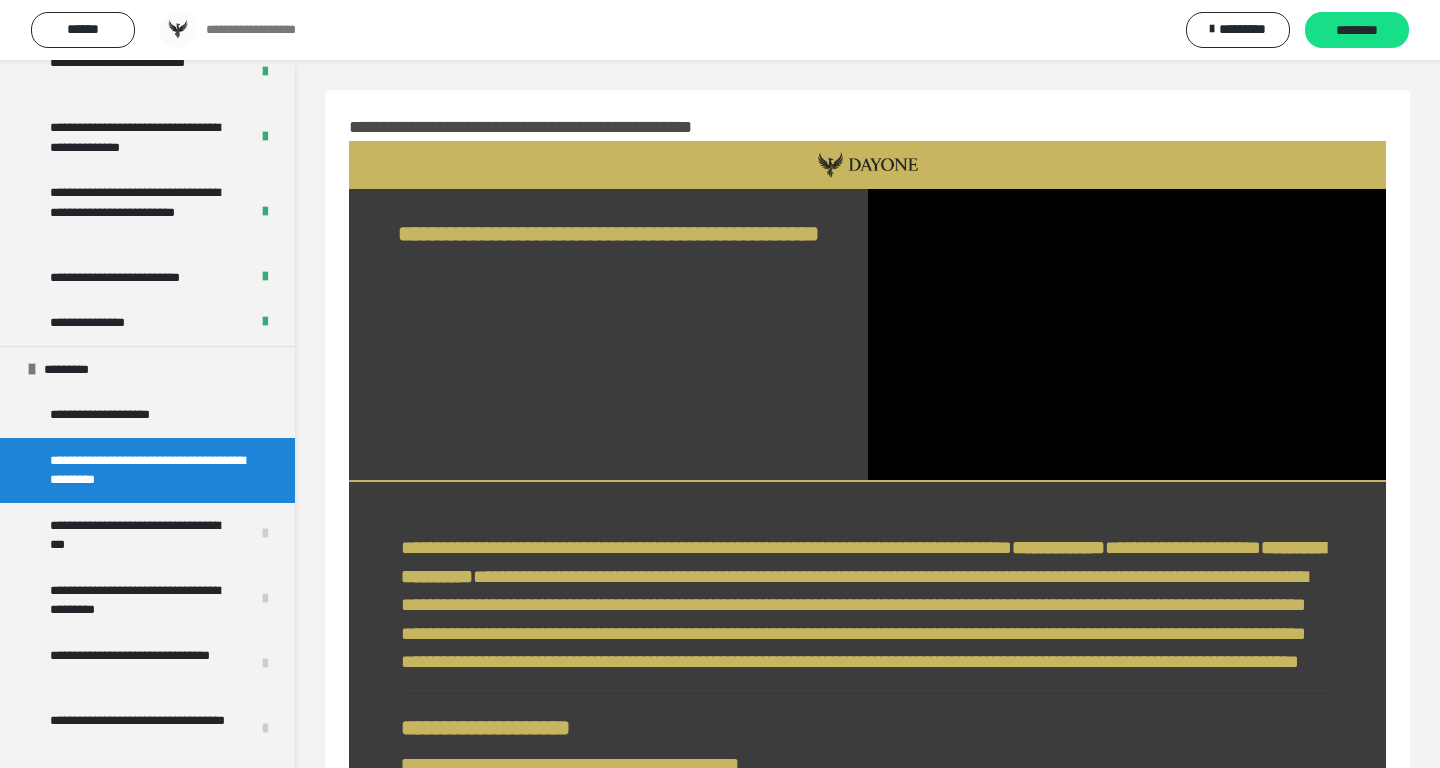 click on "**********" at bounding box center [608, 335] 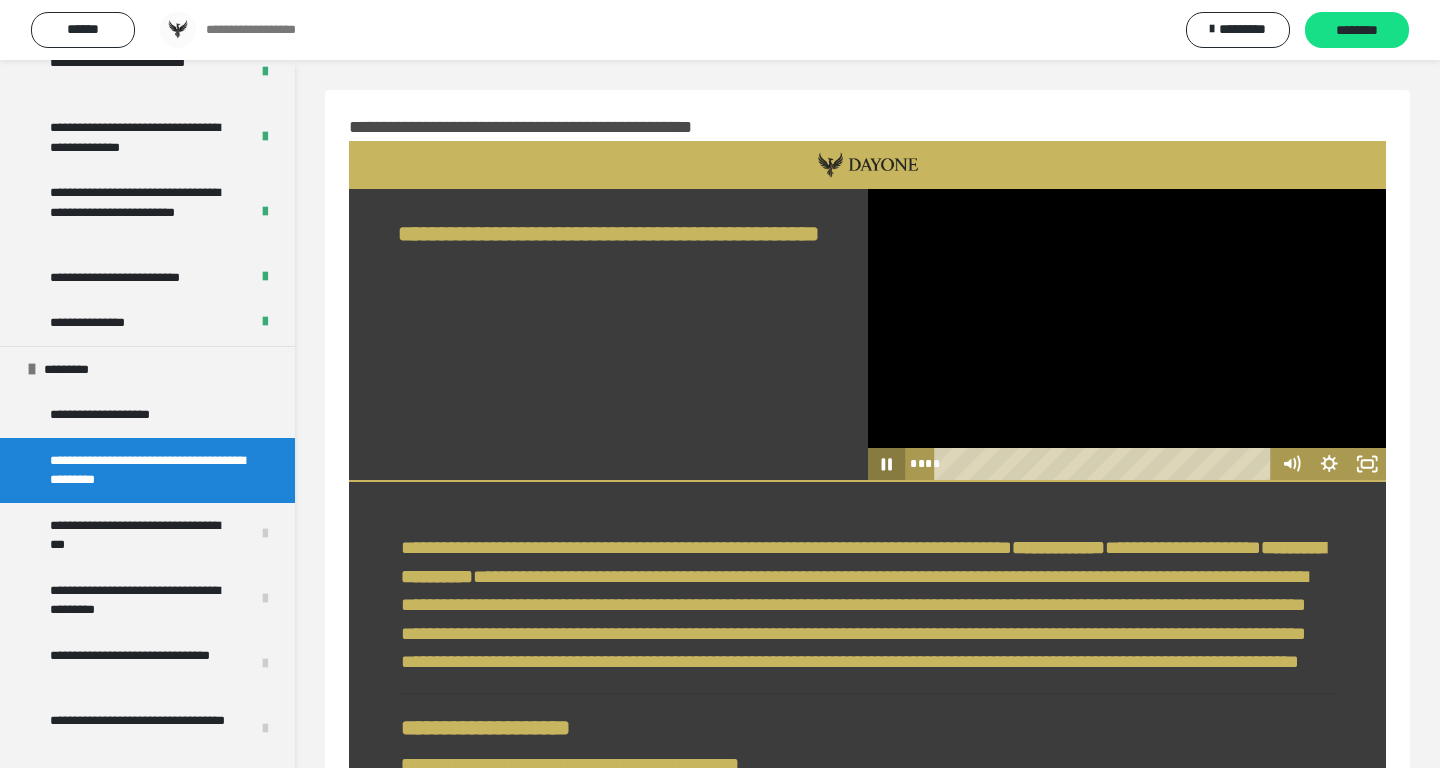 click 